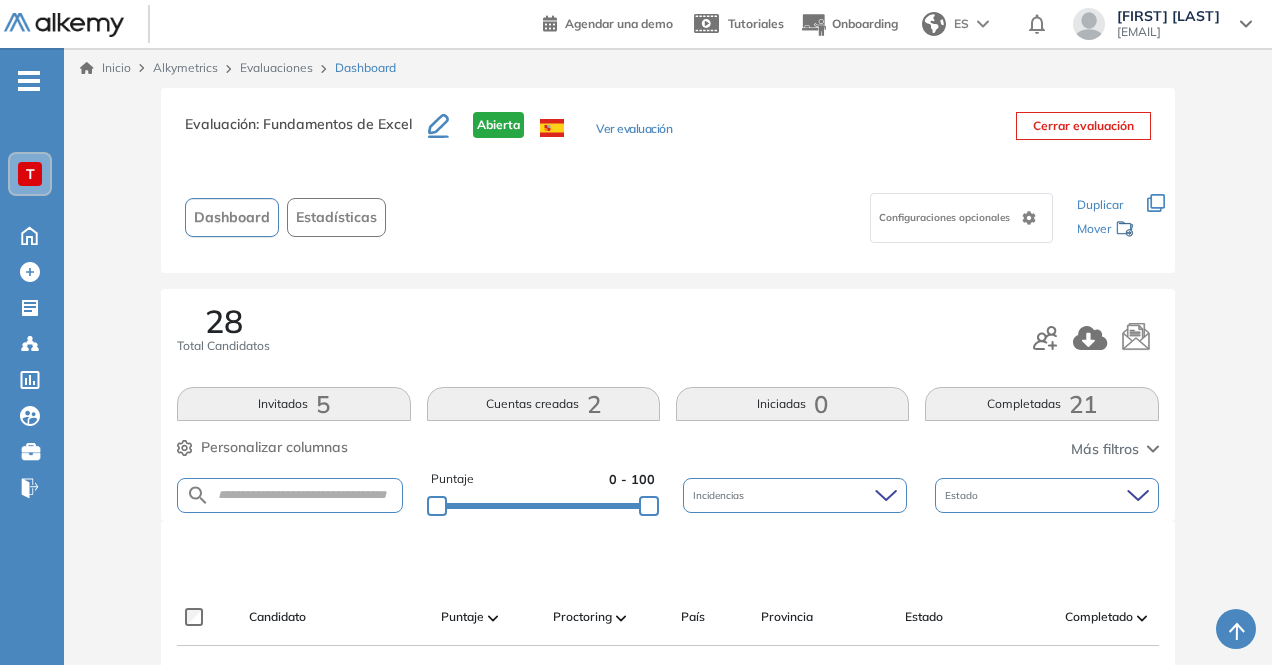scroll, scrollTop: 2093, scrollLeft: 0, axis: vertical 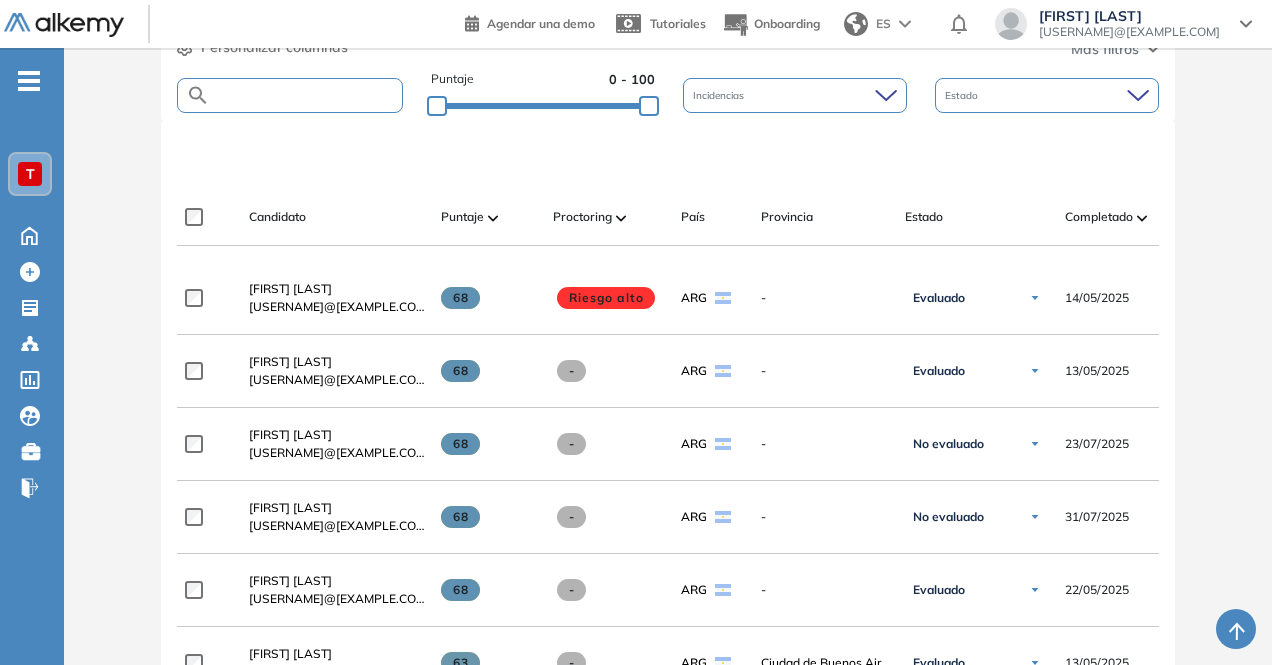 click at bounding box center [305, 95] 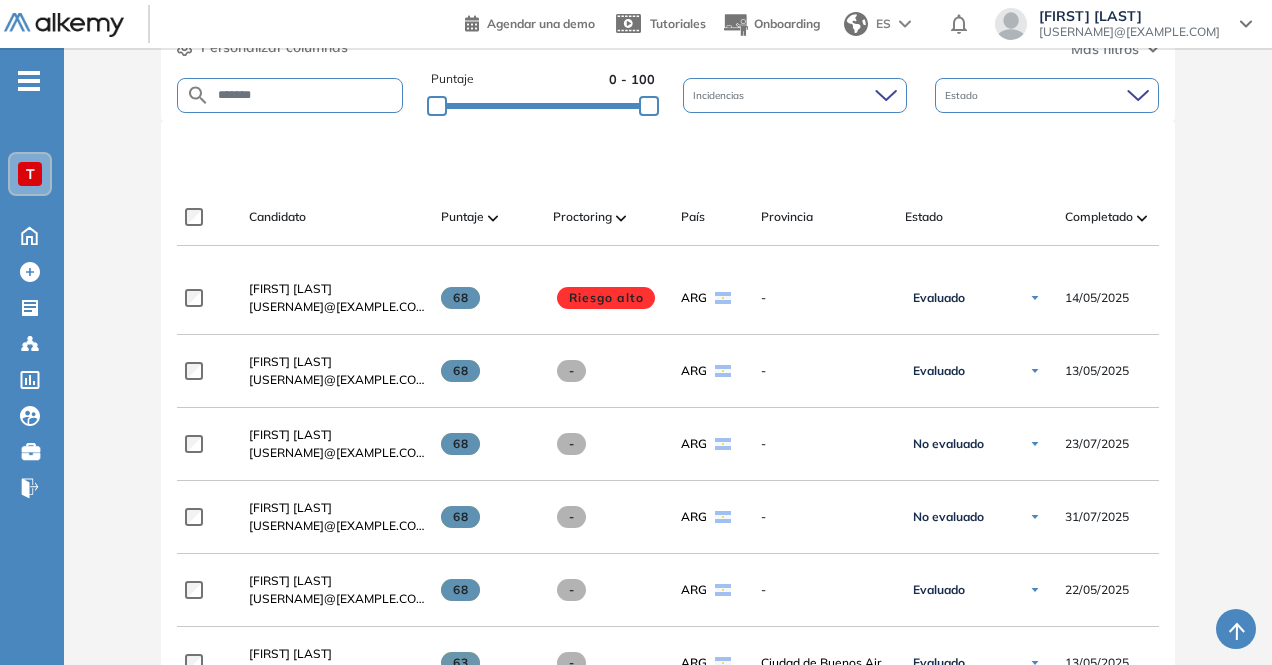 type on "*******" 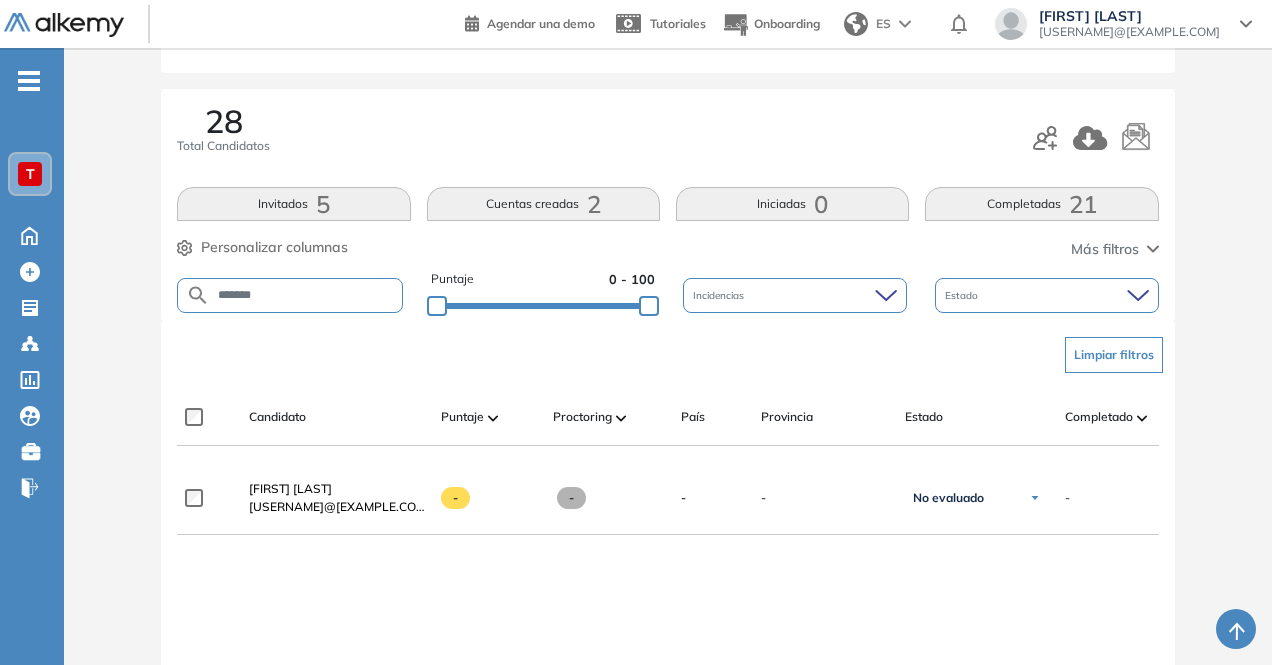 scroll, scrollTop: 300, scrollLeft: 0, axis: vertical 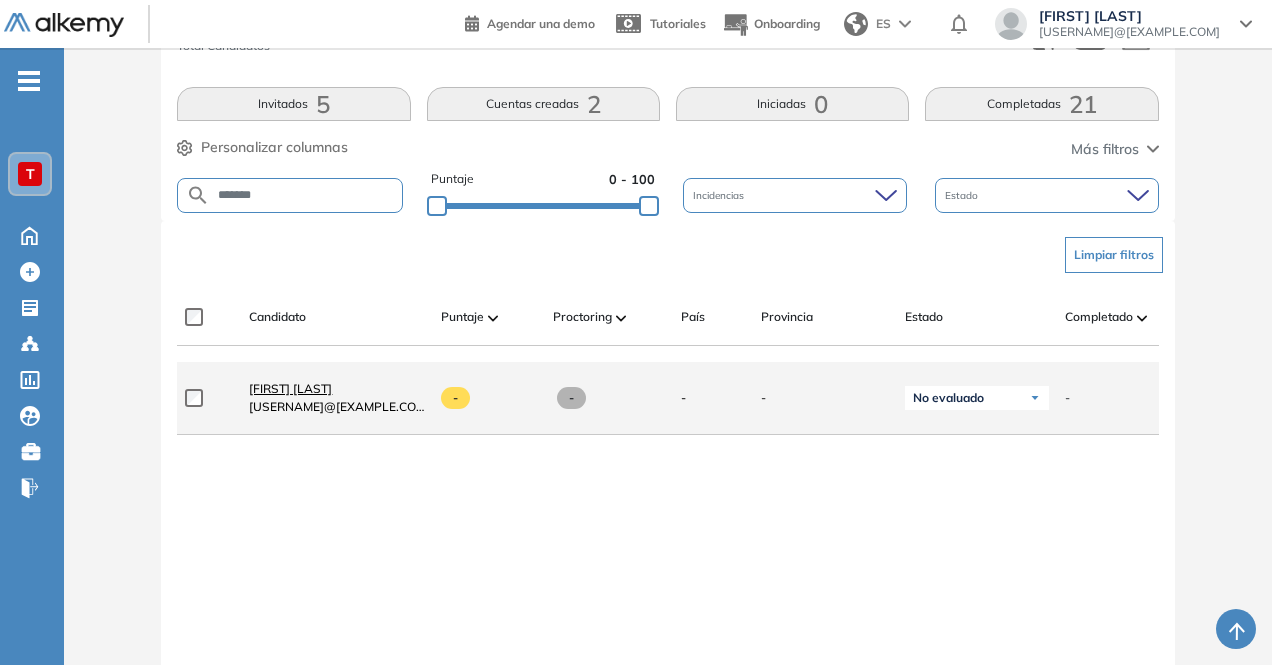 click on "[FIRST] [LAST] [LAST]" at bounding box center (290, 388) 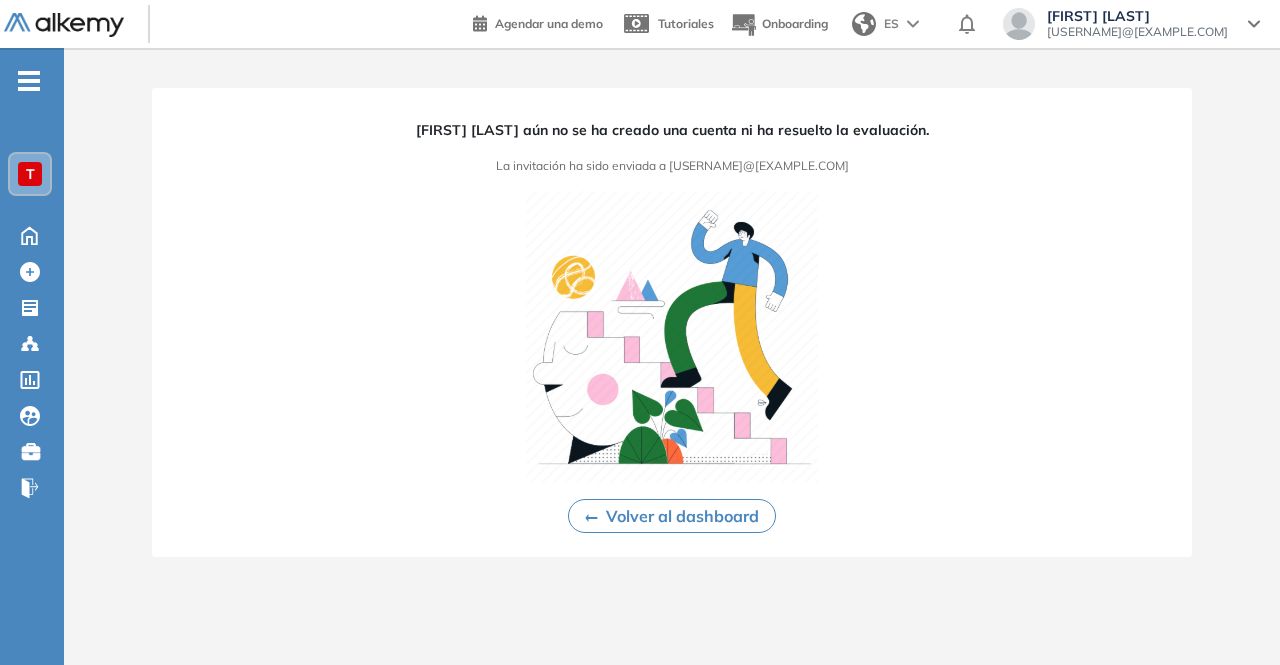 click on "Volver al dashboard" at bounding box center (672, 516) 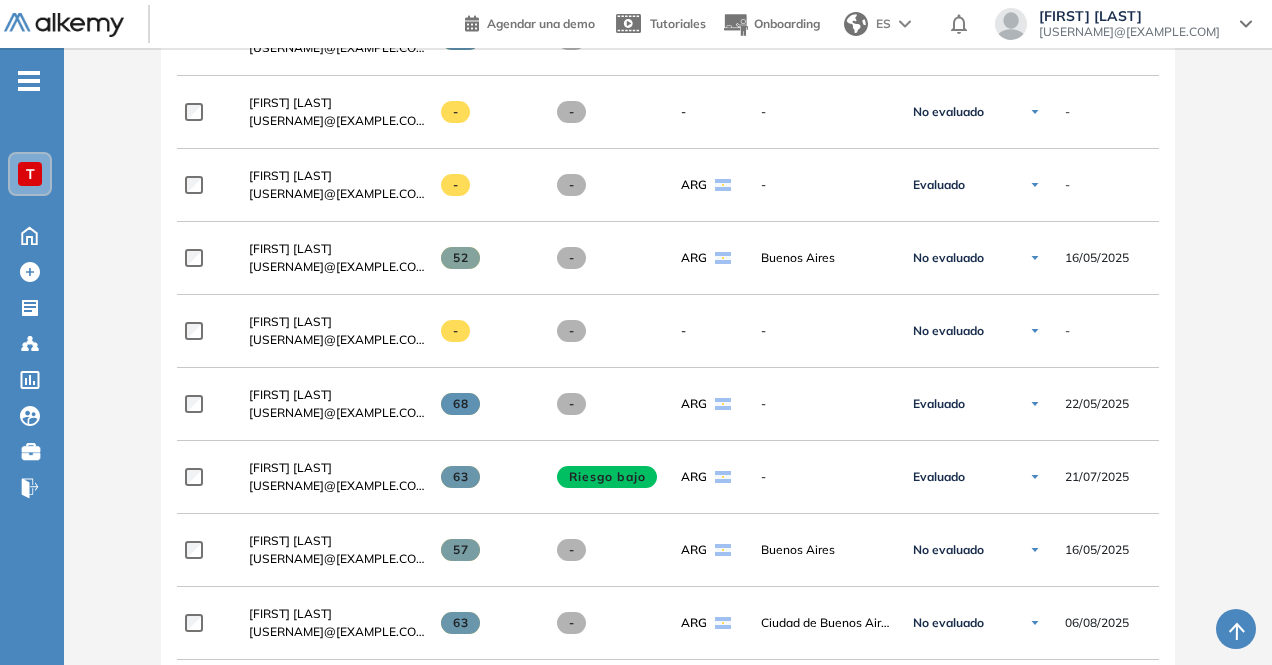 scroll, scrollTop: 1800, scrollLeft: 0, axis: vertical 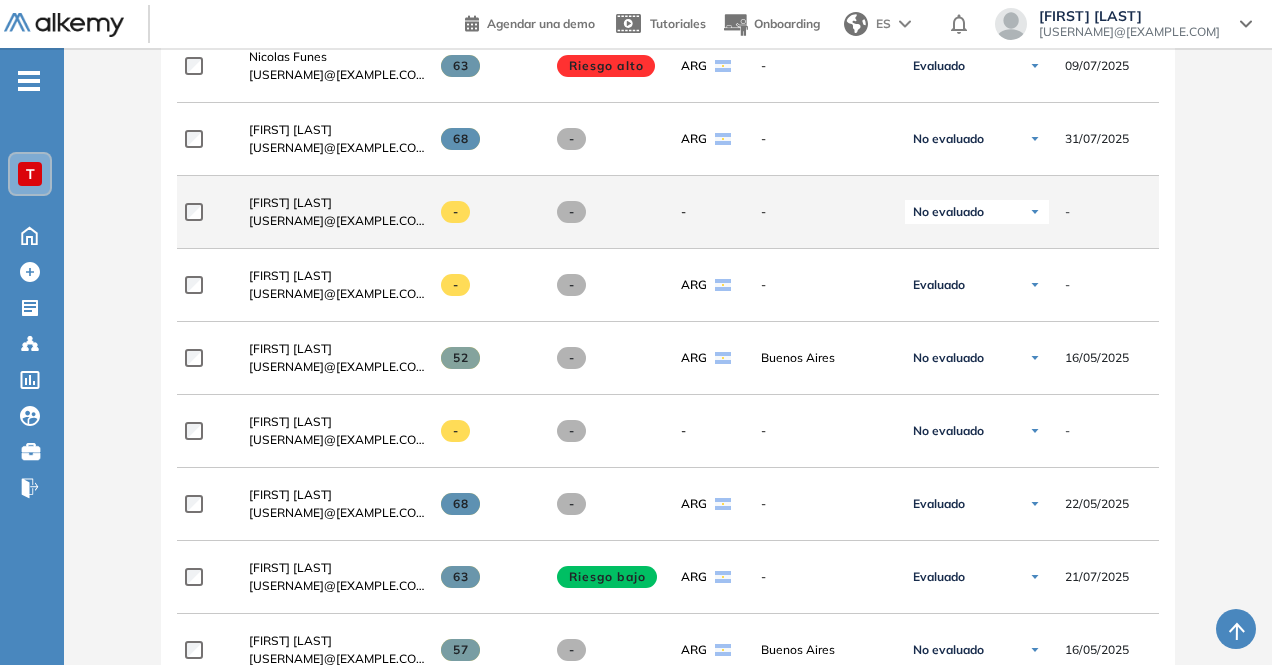 click at bounding box center (1035, 212) 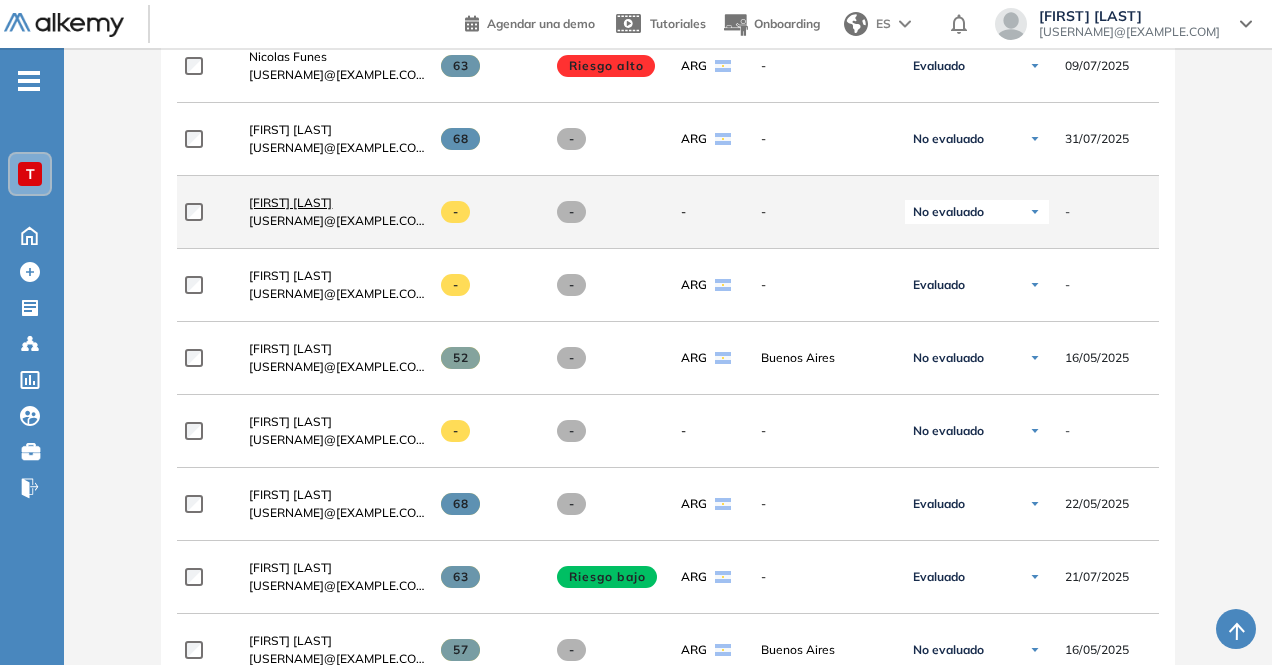 click on "[FIRST] [LAST] [LAST]" at bounding box center [290, 202] 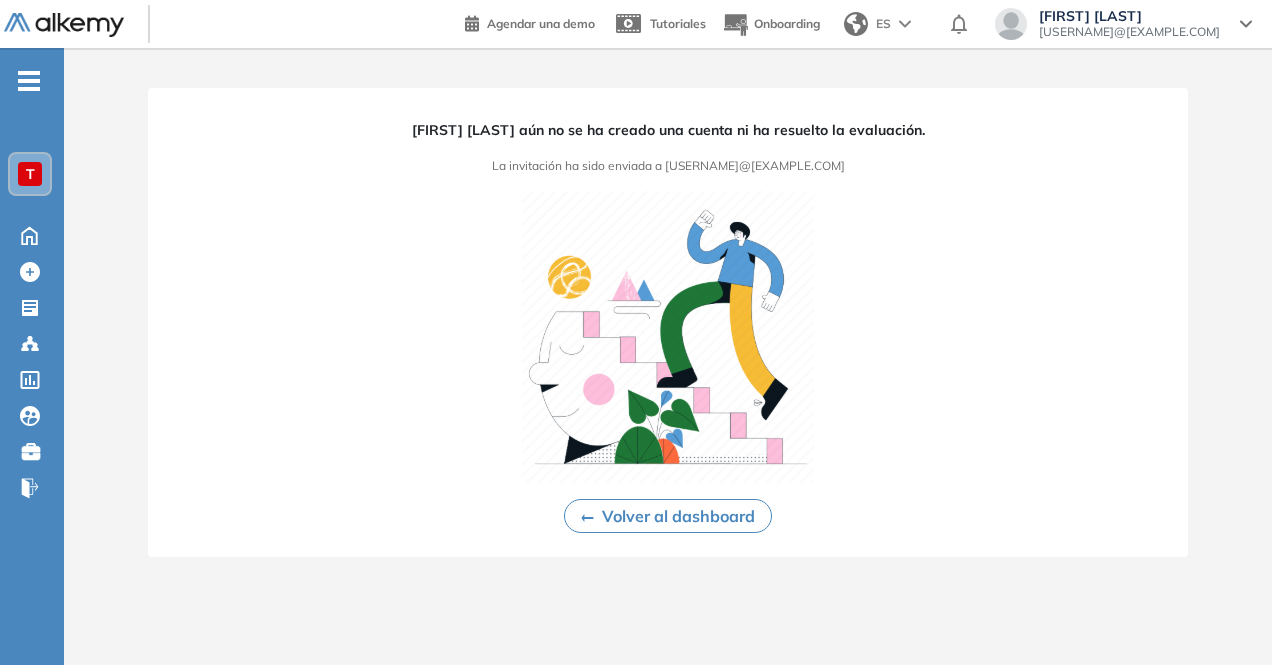 scroll, scrollTop: 0, scrollLeft: 0, axis: both 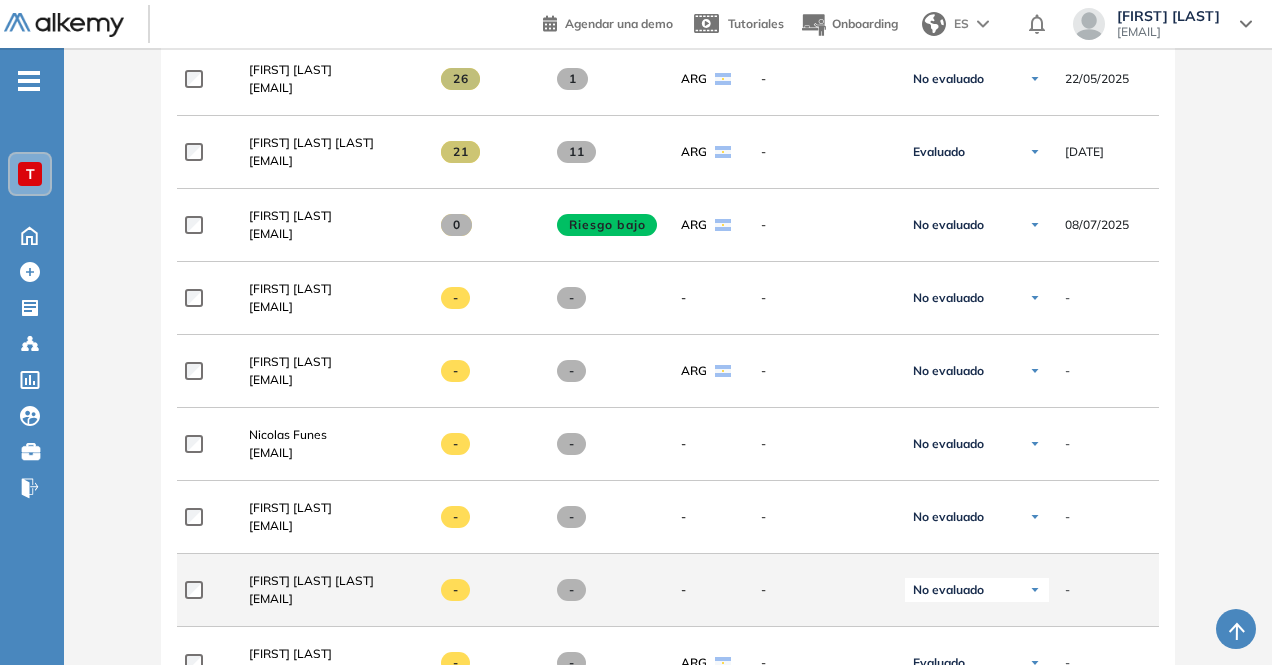 click on "[FIRST] [LAST] [LAST] [EMAIL]" 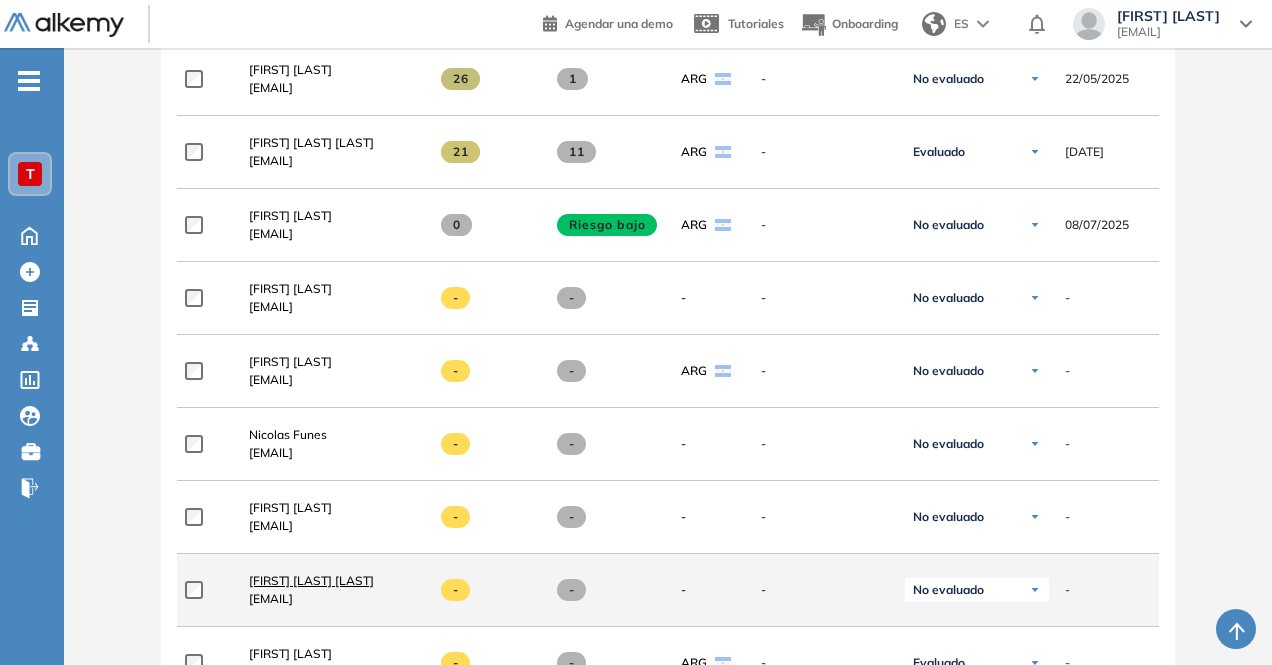 click on "[FIRST] [LAST] [LAST]" at bounding box center [311, 580] 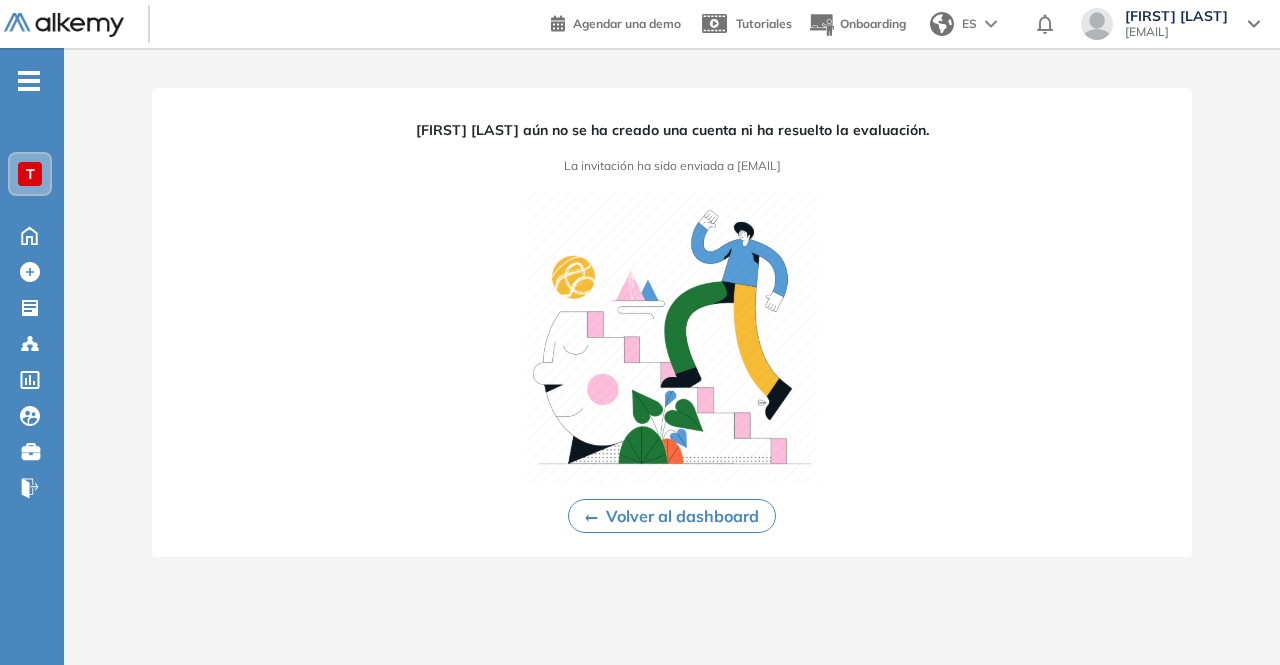 click on "T" at bounding box center (30, 174) 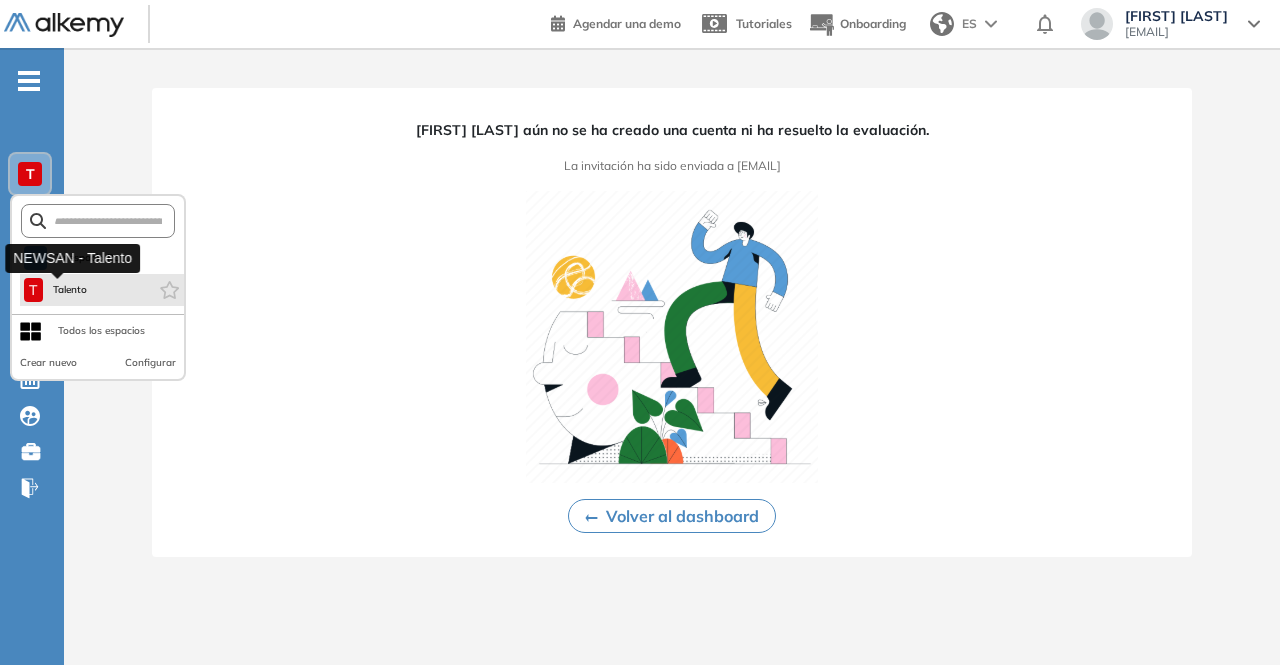 click on "Talento" at bounding box center [70, 290] 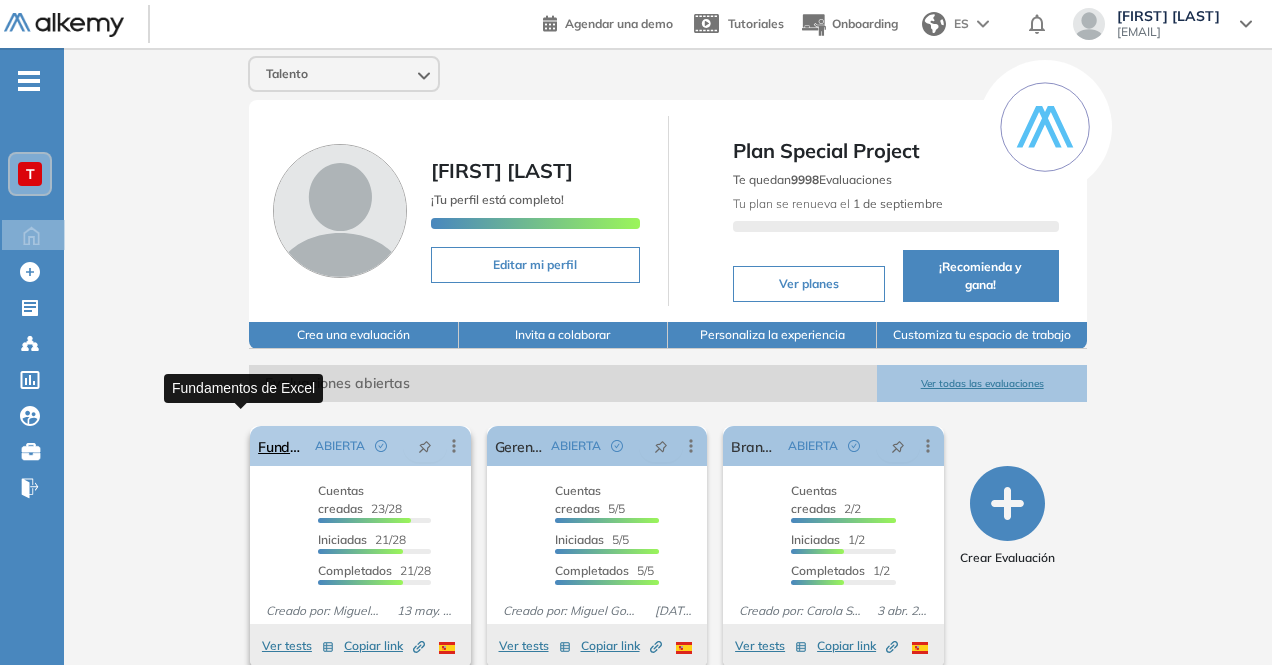 click on "Fundamentos de Excel" at bounding box center (282, 446) 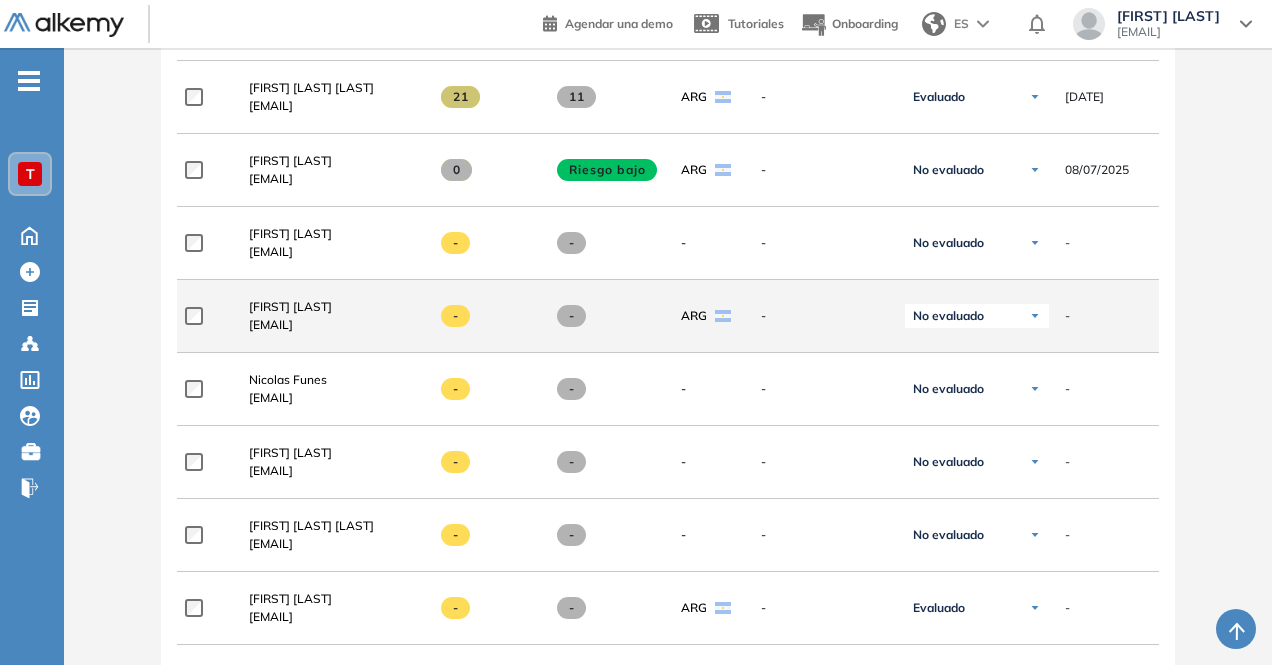 scroll, scrollTop: 2033, scrollLeft: 0, axis: vertical 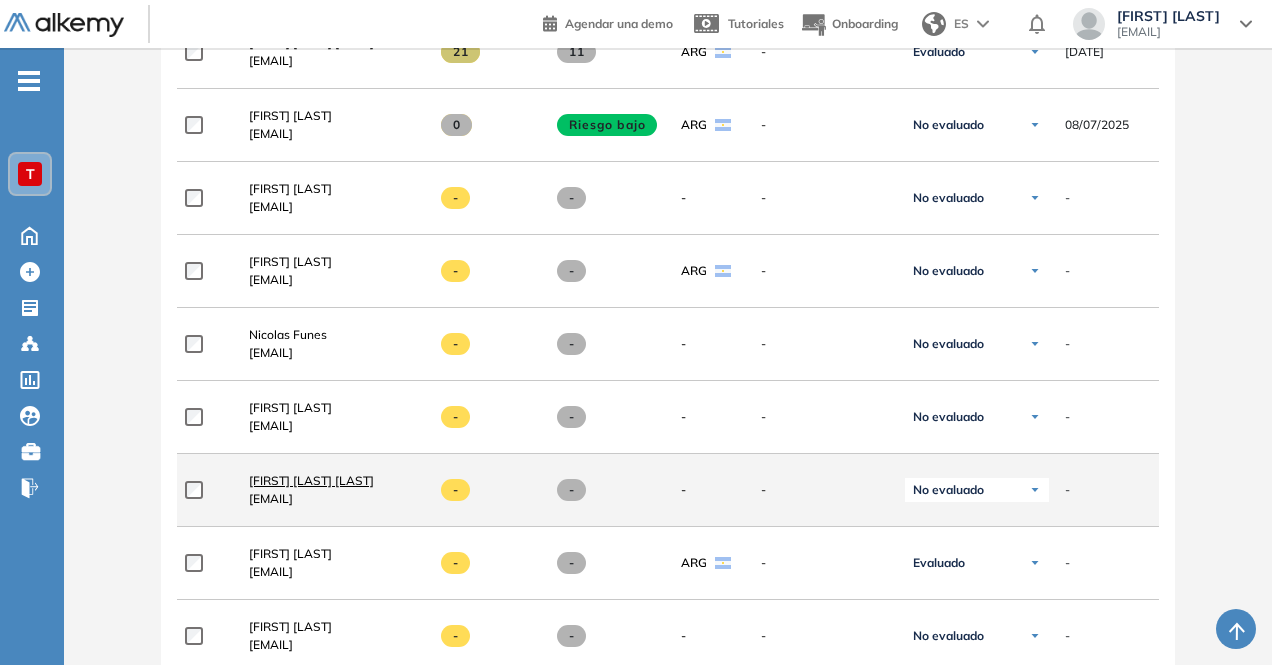 click on "[FIRST] [LAST] [LAST]" at bounding box center [311, 480] 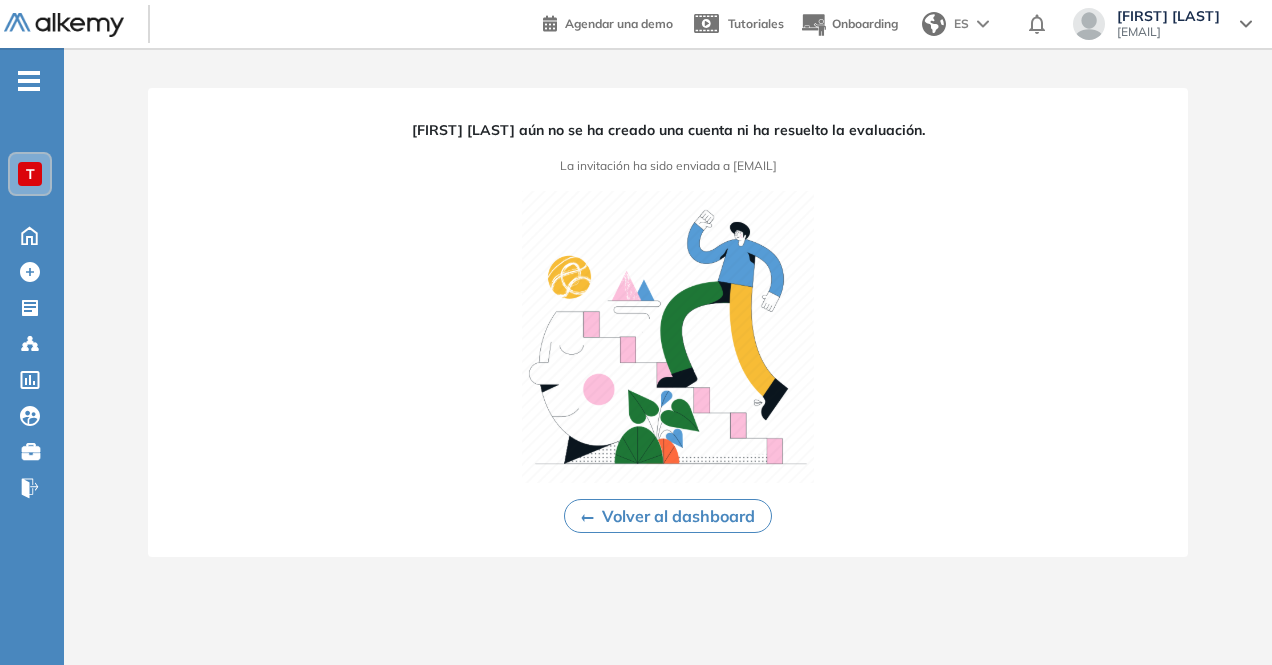 scroll, scrollTop: 0, scrollLeft: 0, axis: both 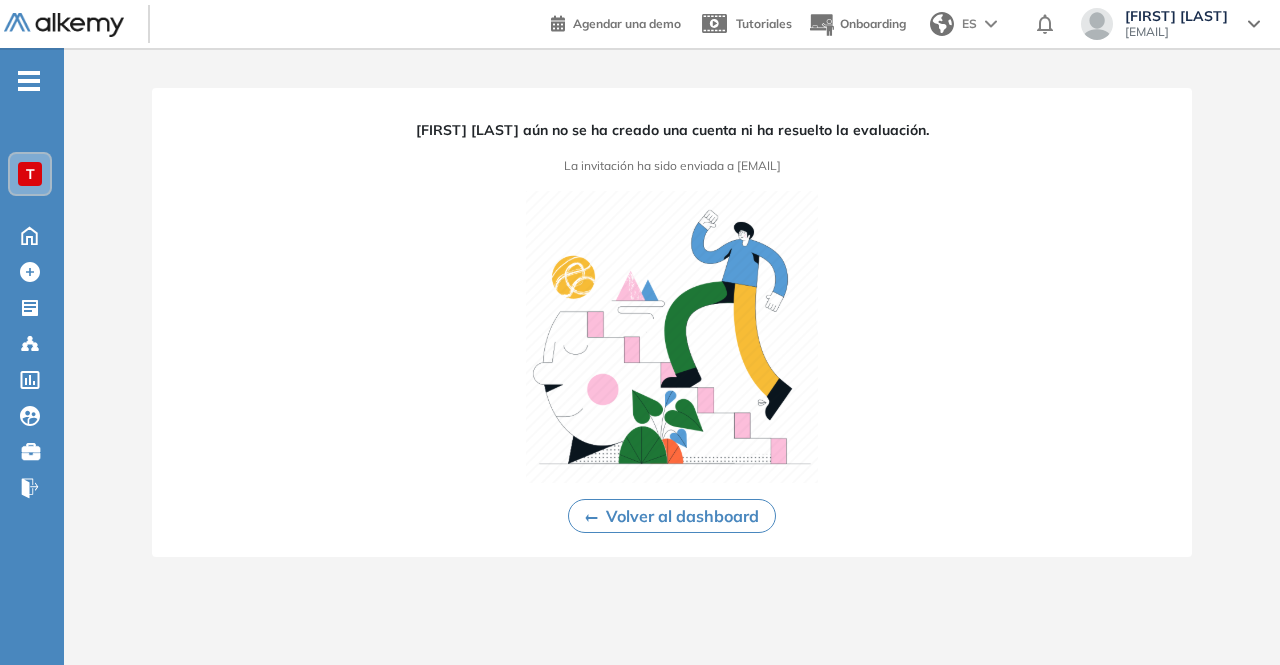 click on "Volver al dashboard" at bounding box center [672, 516] 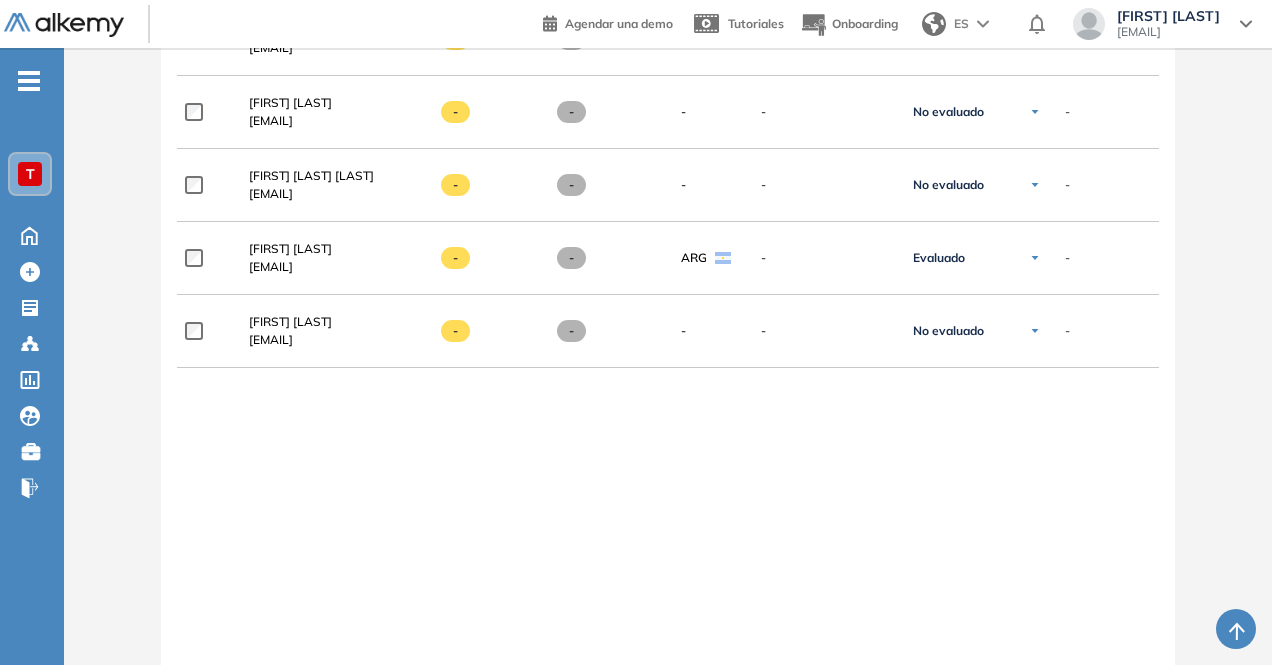 scroll, scrollTop: 2238, scrollLeft: 0, axis: vertical 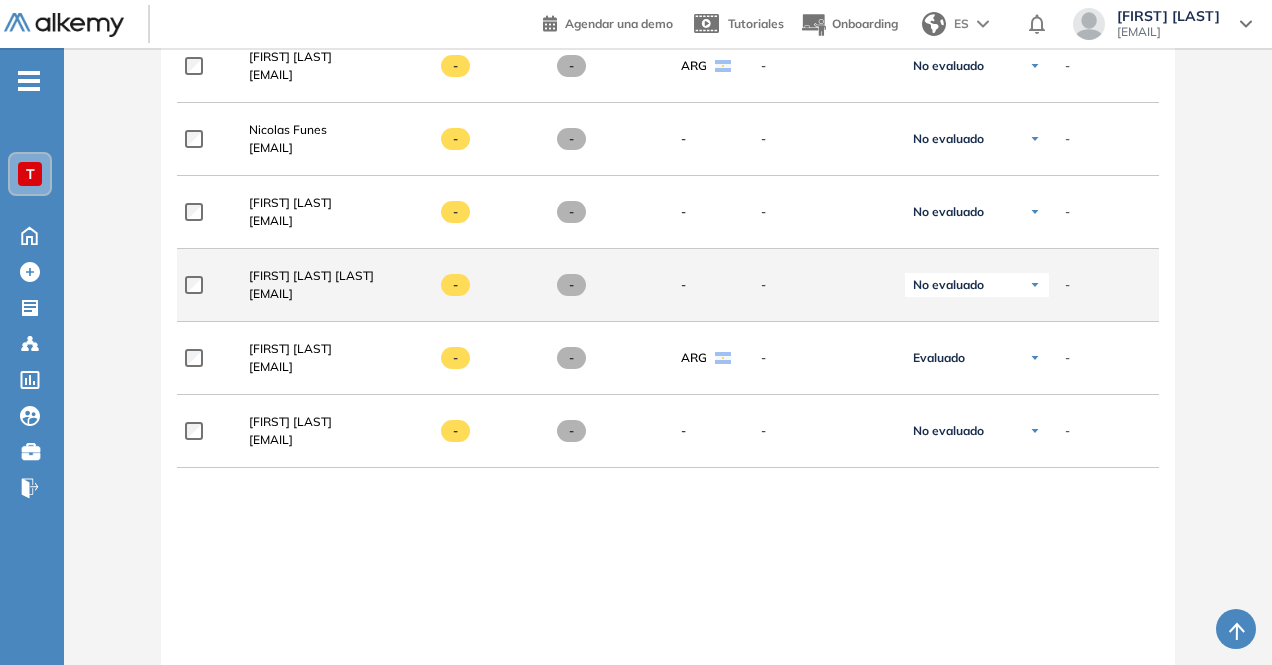 click on "No evaluado" at bounding box center [977, 285] 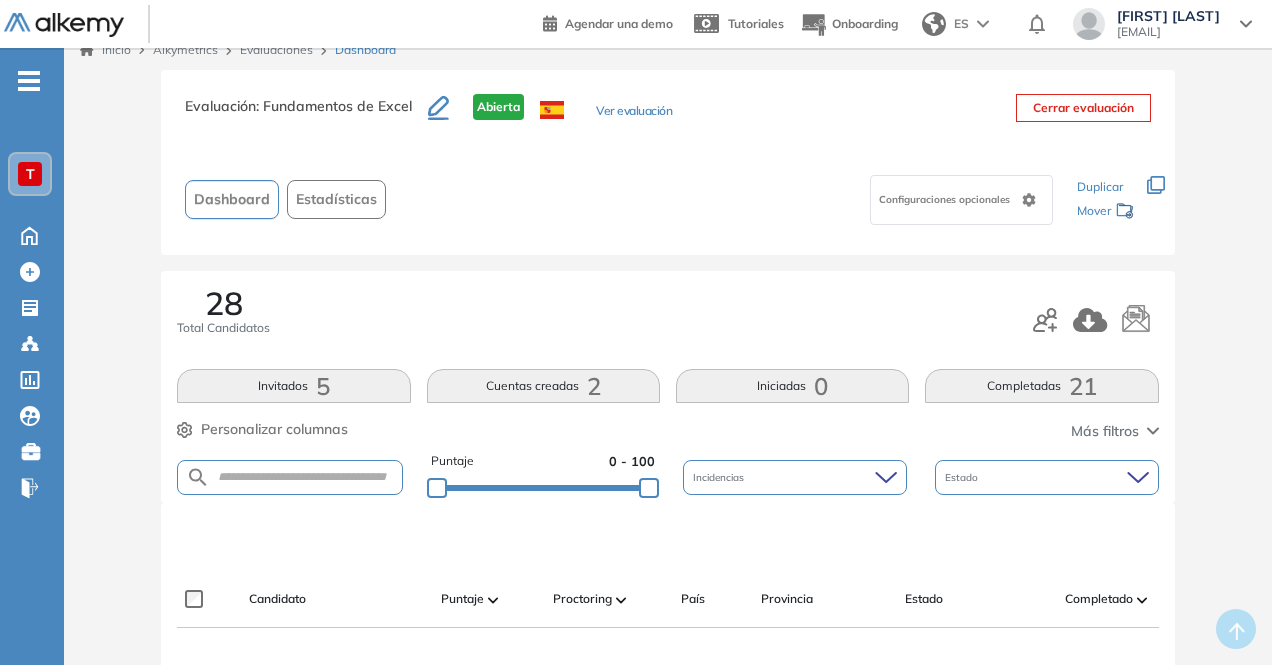 scroll, scrollTop: 0, scrollLeft: 0, axis: both 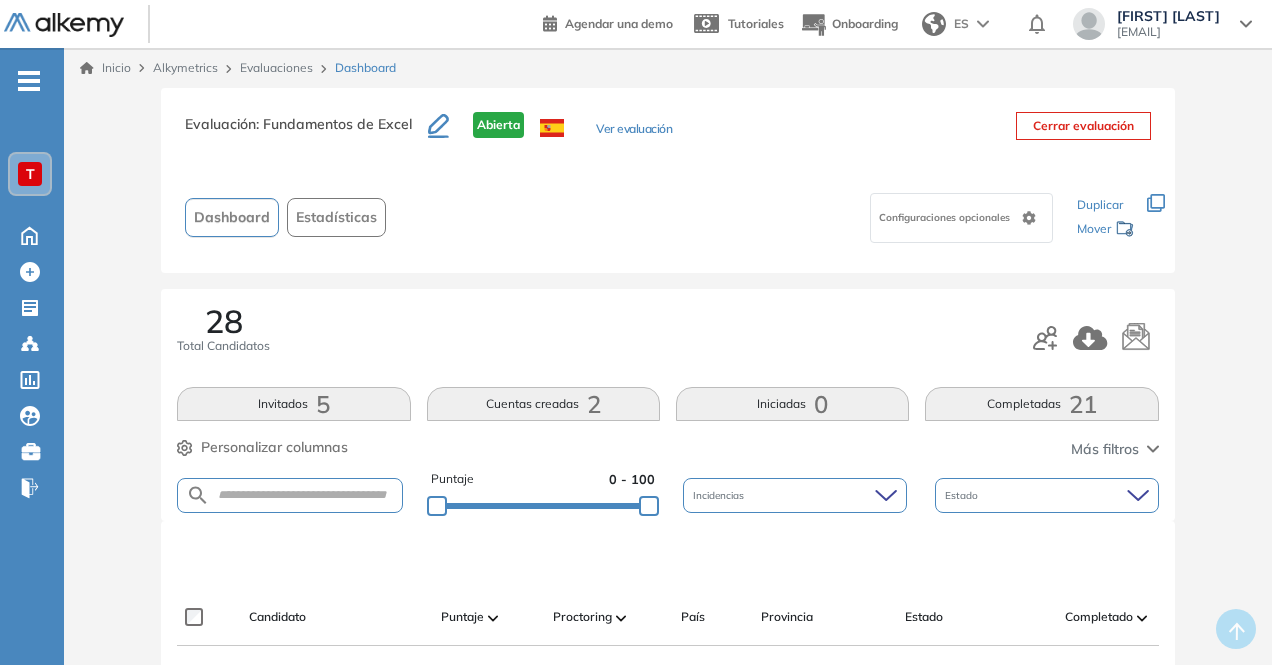 click at bounding box center [289, 495] 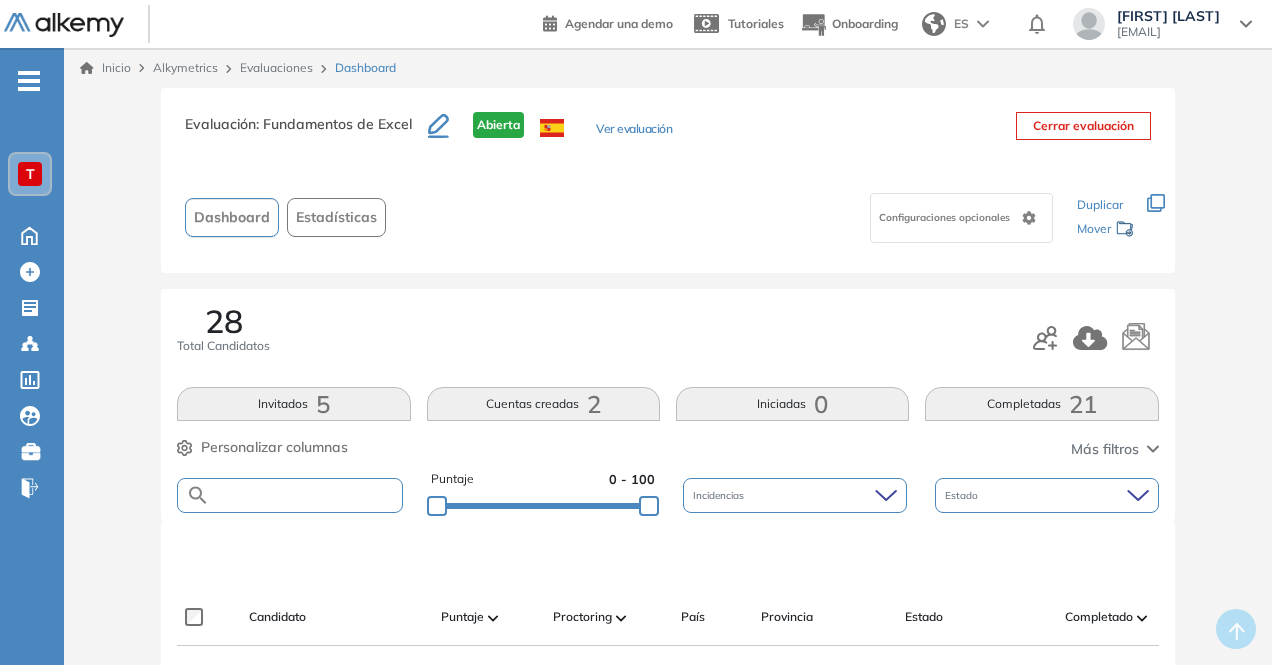 click at bounding box center [305, 495] 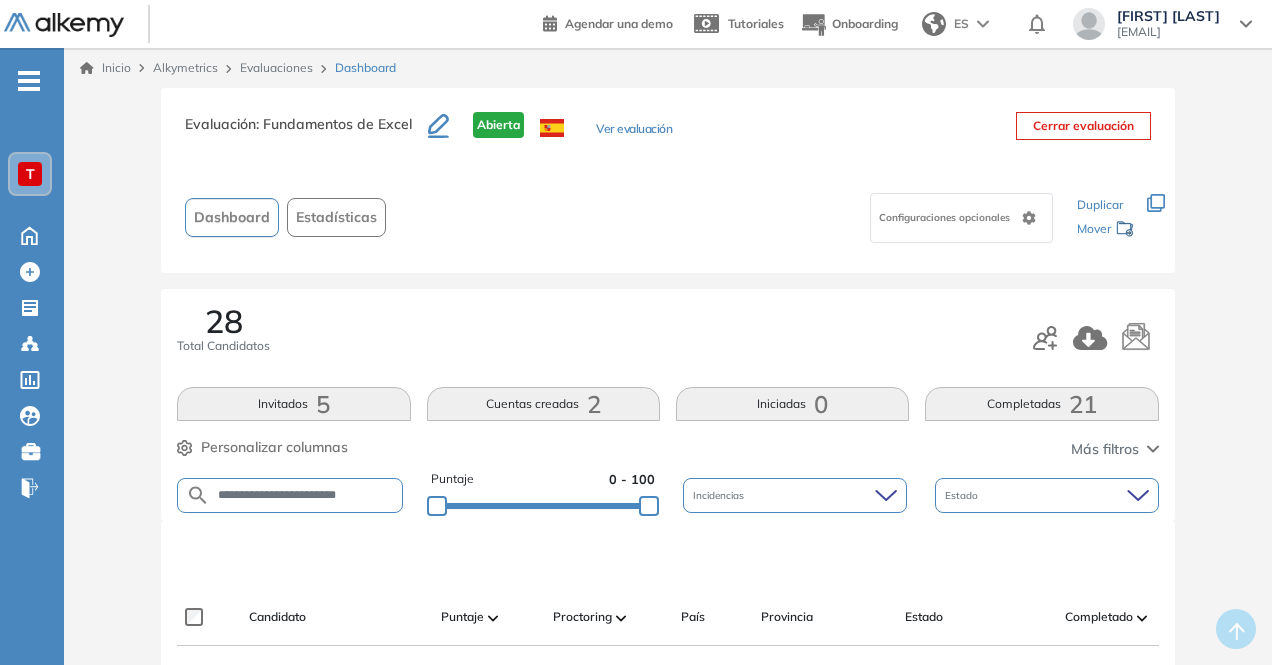 type on "**********" 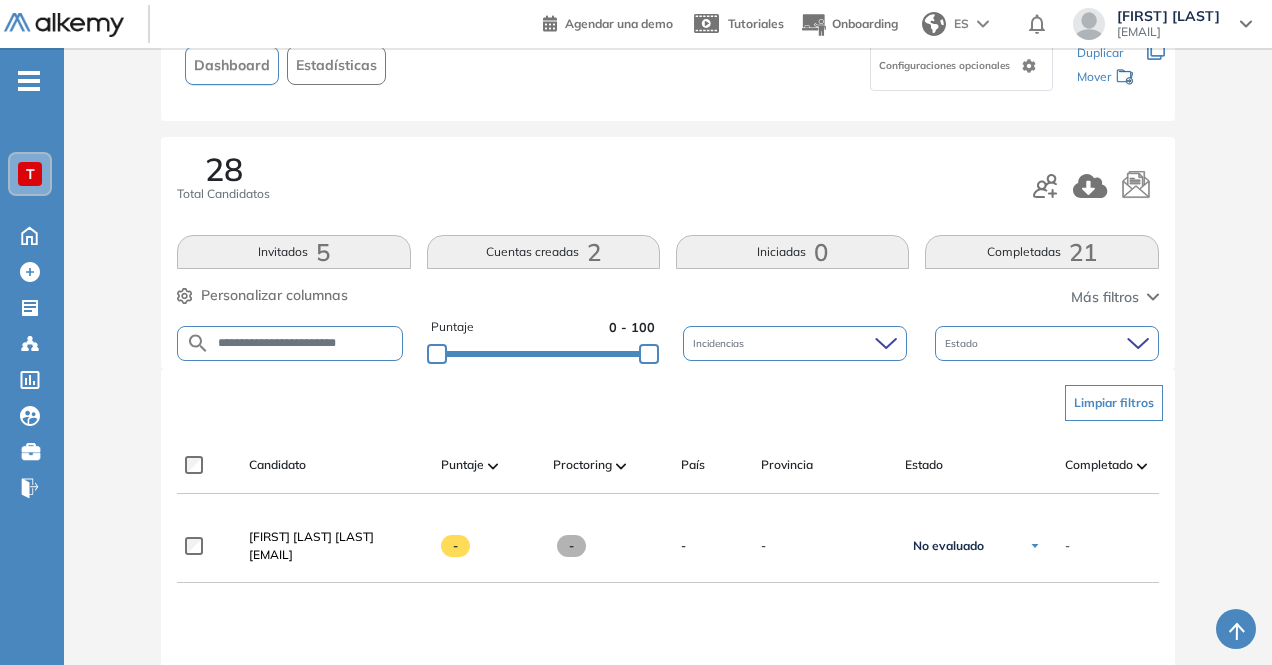 scroll, scrollTop: 400, scrollLeft: 0, axis: vertical 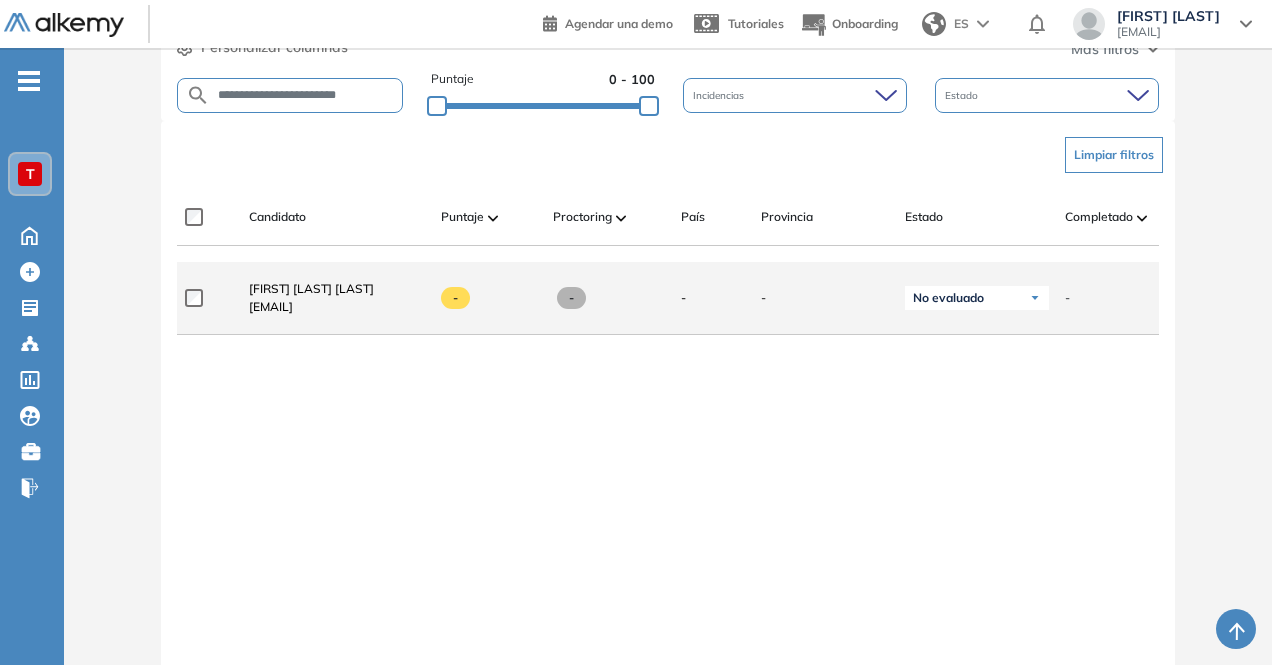 click on "-" at bounding box center (455, 298) 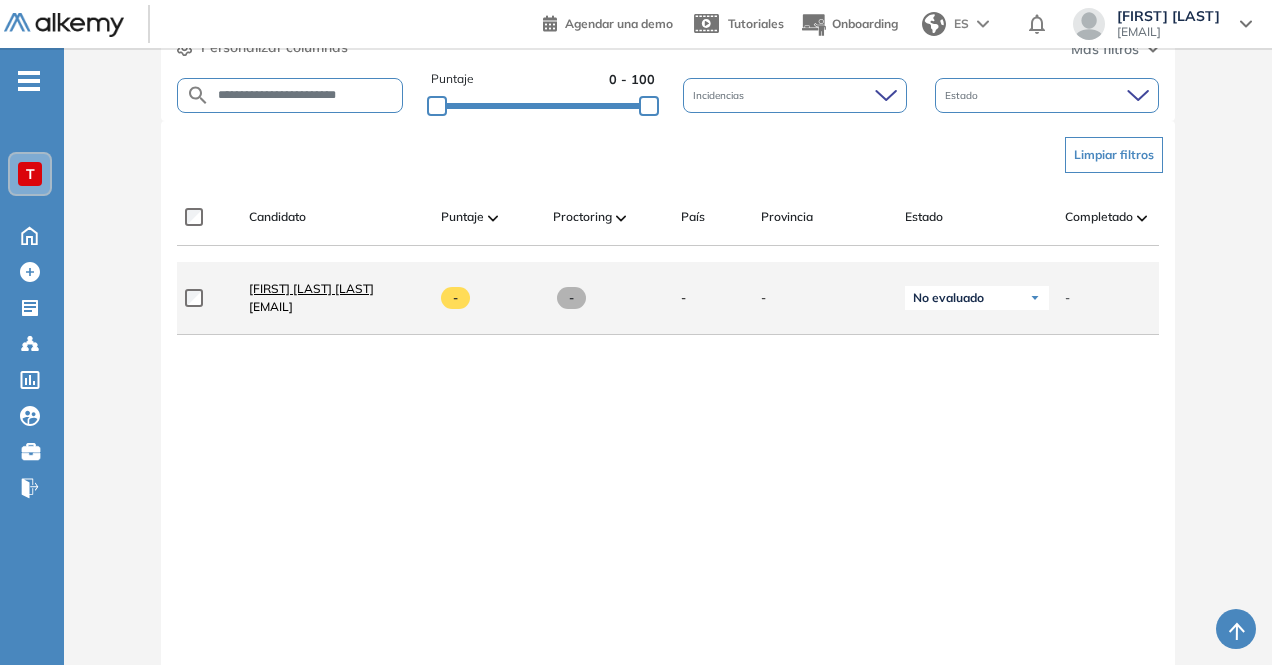 click on "[FIRST] [LAST] [LAST]" at bounding box center [311, 288] 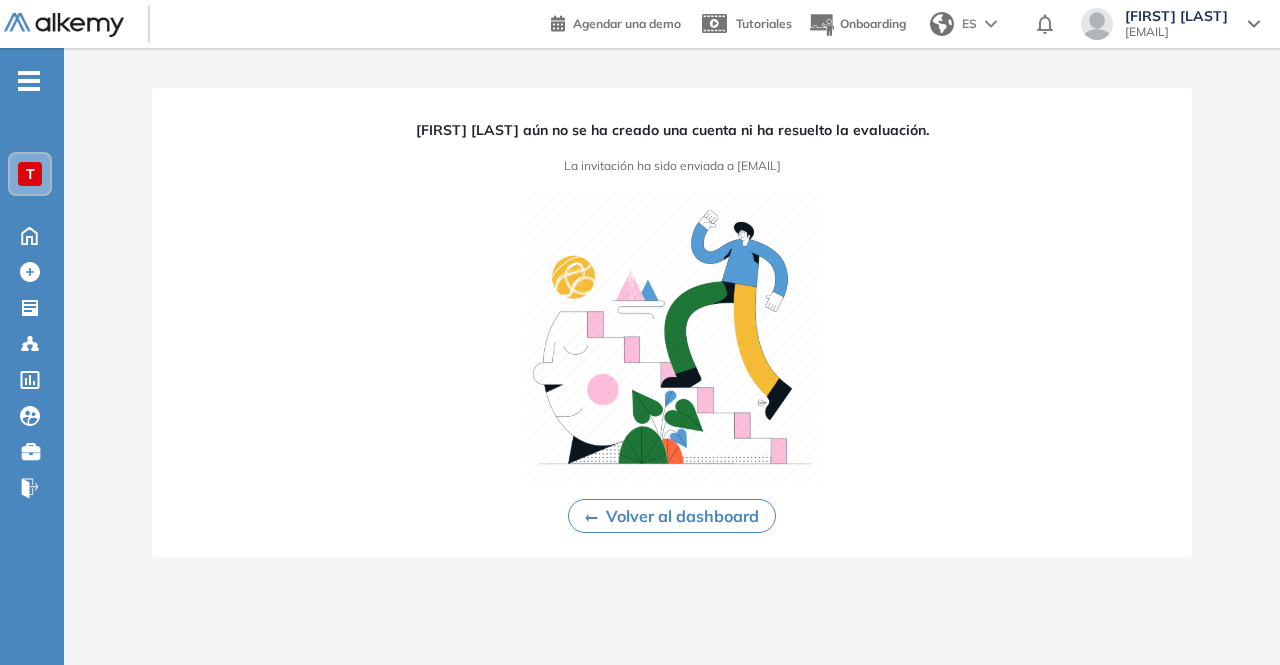 click on "Volver al dashboard" at bounding box center (672, 516) 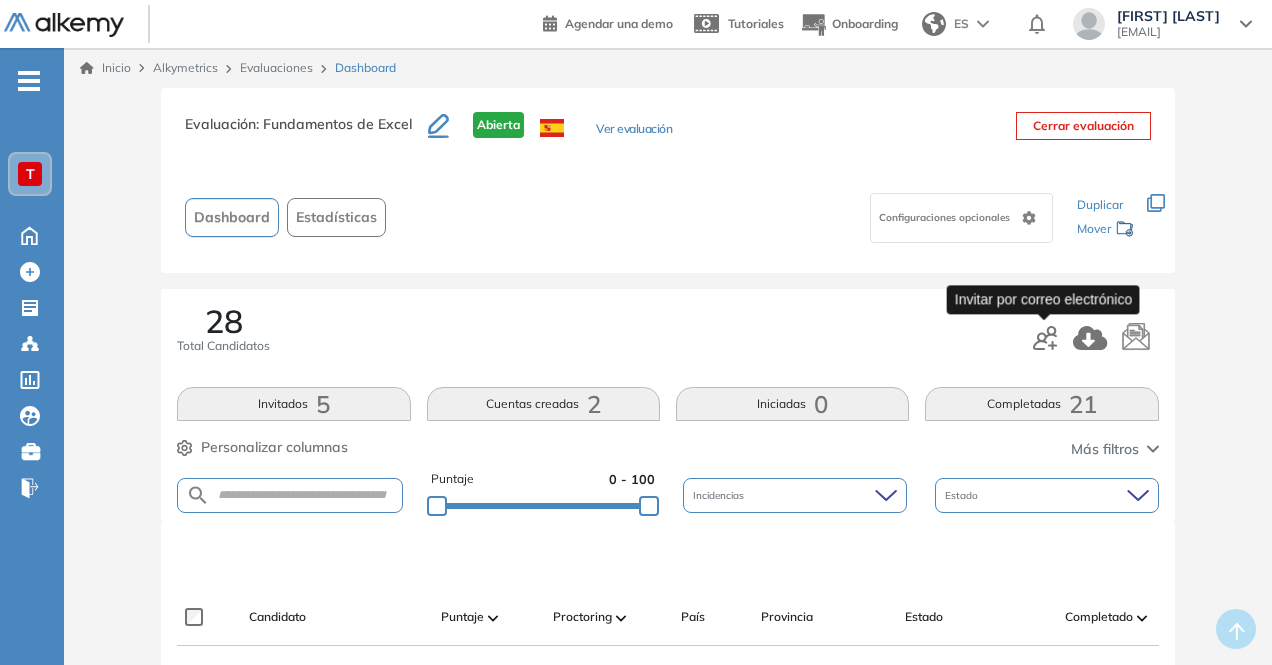 click 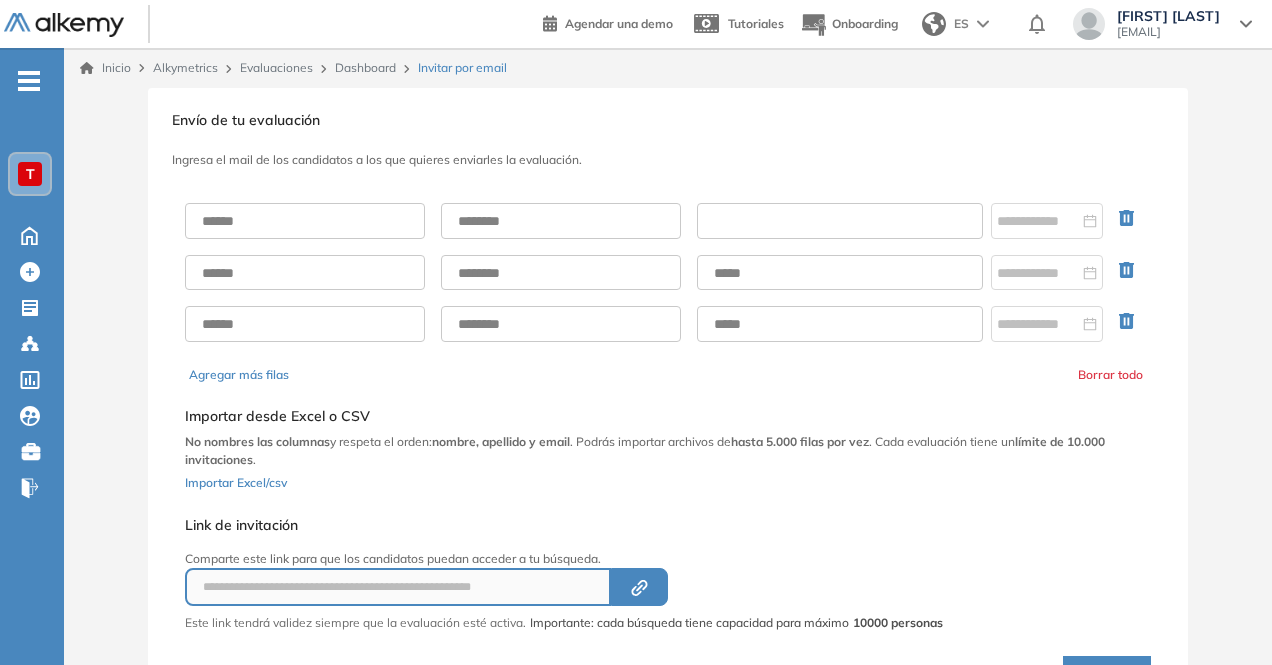 click at bounding box center [840, 221] 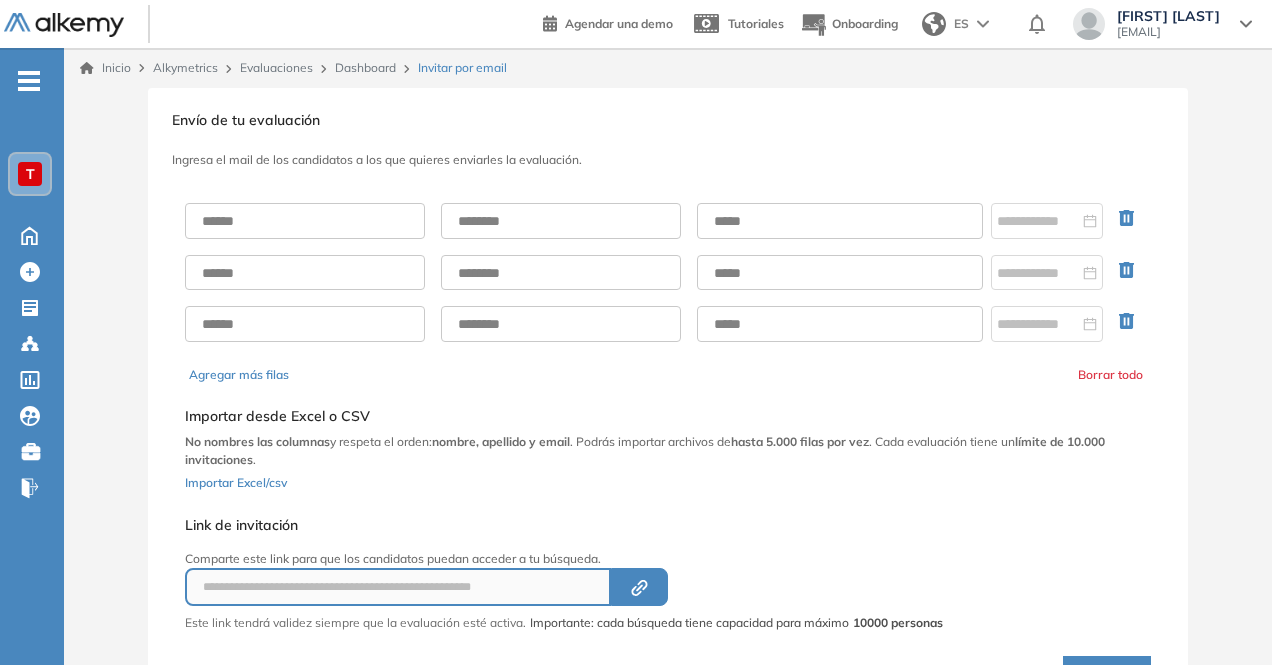 drag, startPoint x: 1002, startPoint y: 140, endPoint x: 985, endPoint y: 154, distance: 22.022715 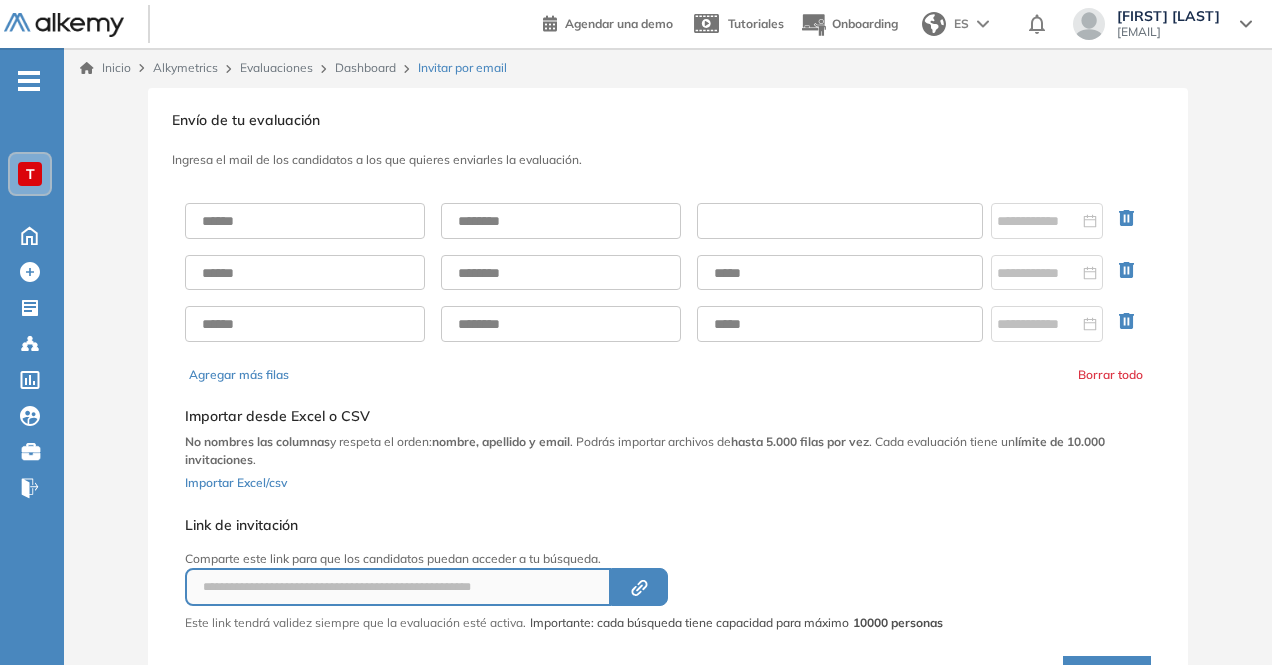 click at bounding box center (840, 221) 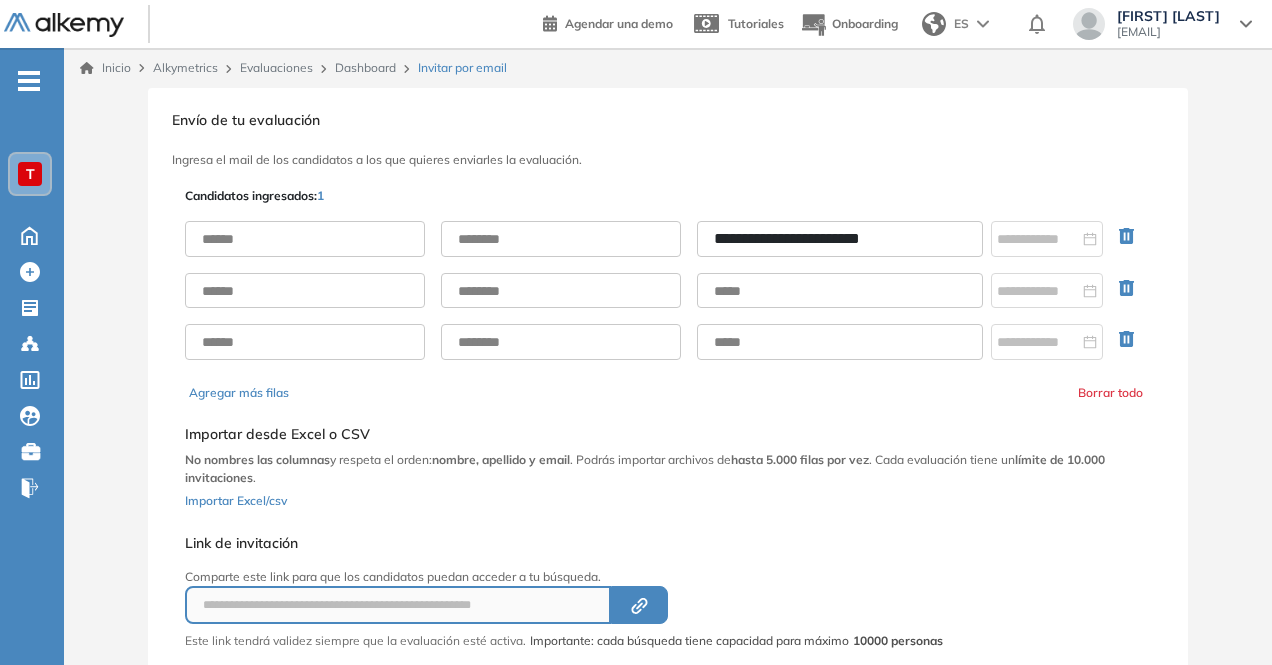 type on "**********" 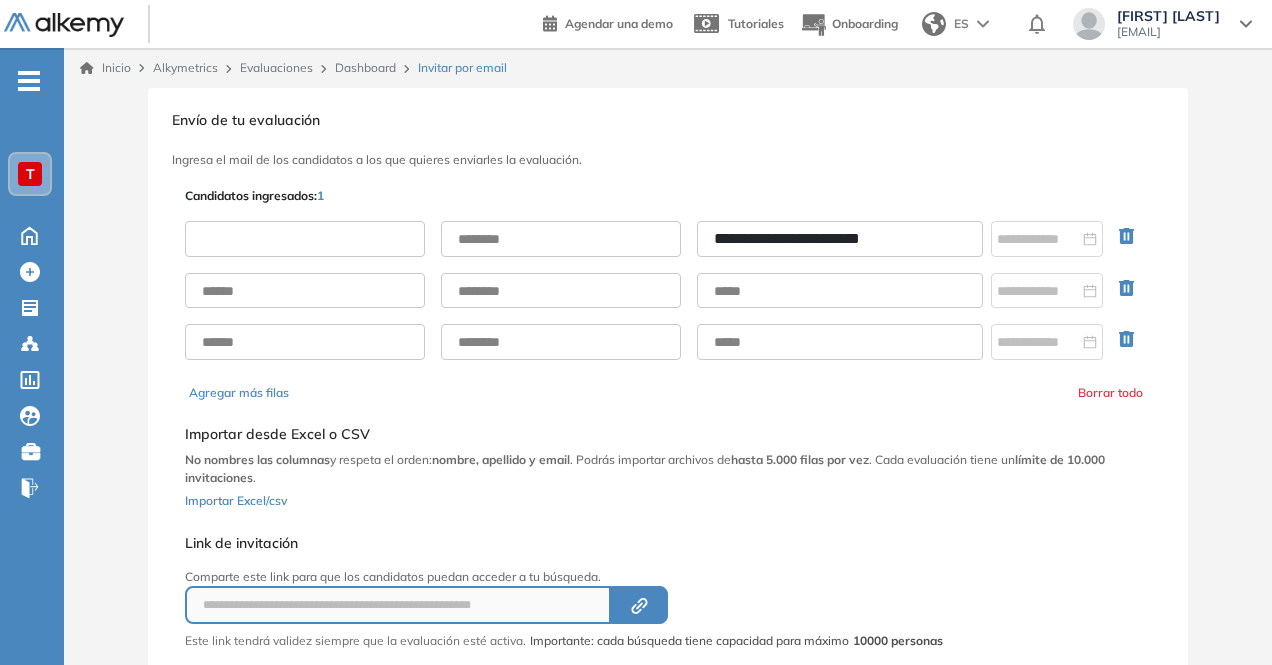 click at bounding box center (305, 239) 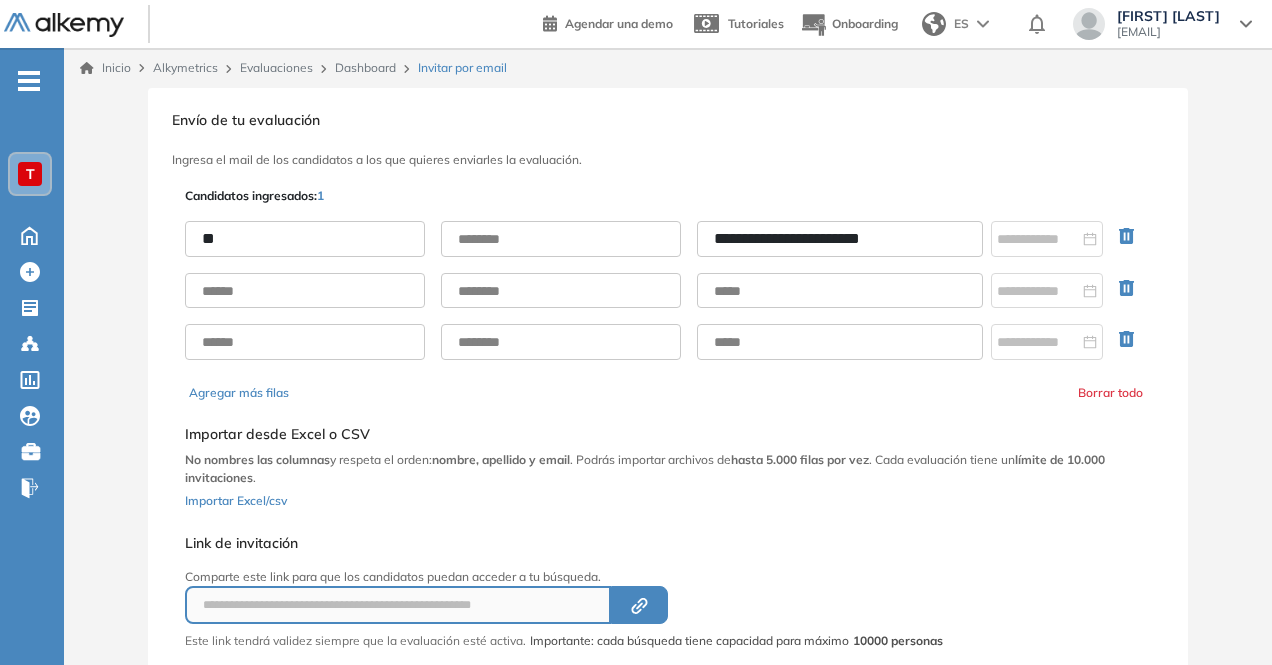 type on "*******" 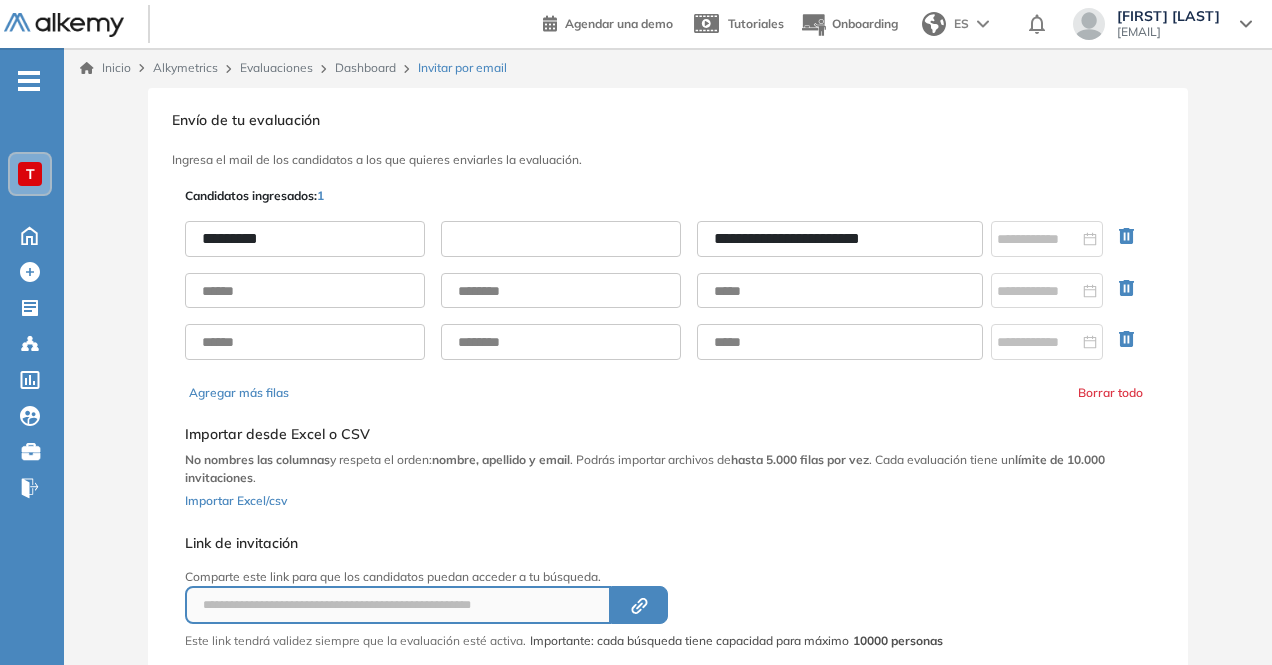 click at bounding box center (561, 239) 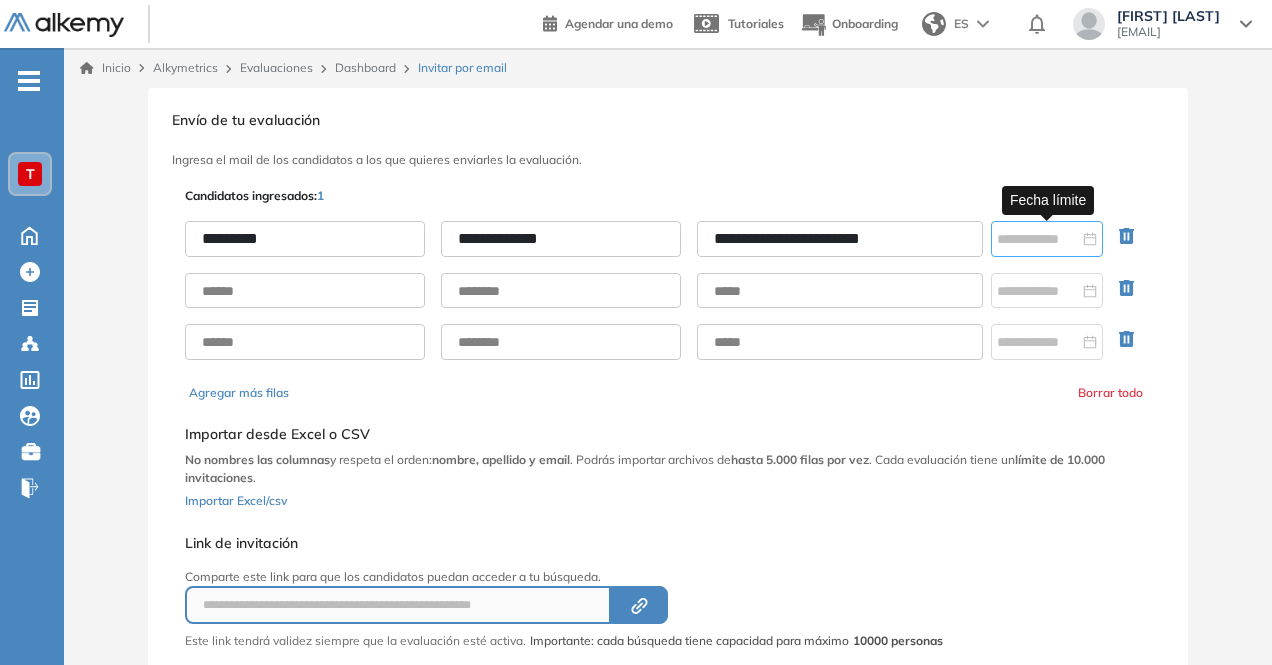 click at bounding box center (1047, 239) 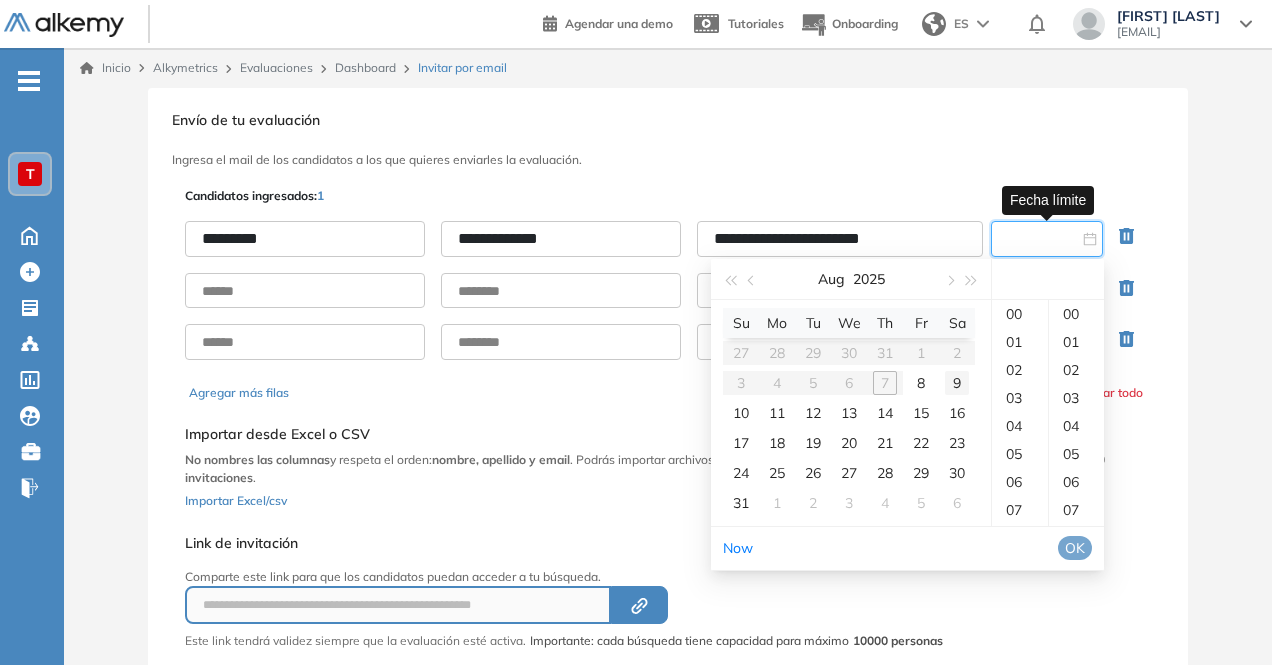 type on "**********" 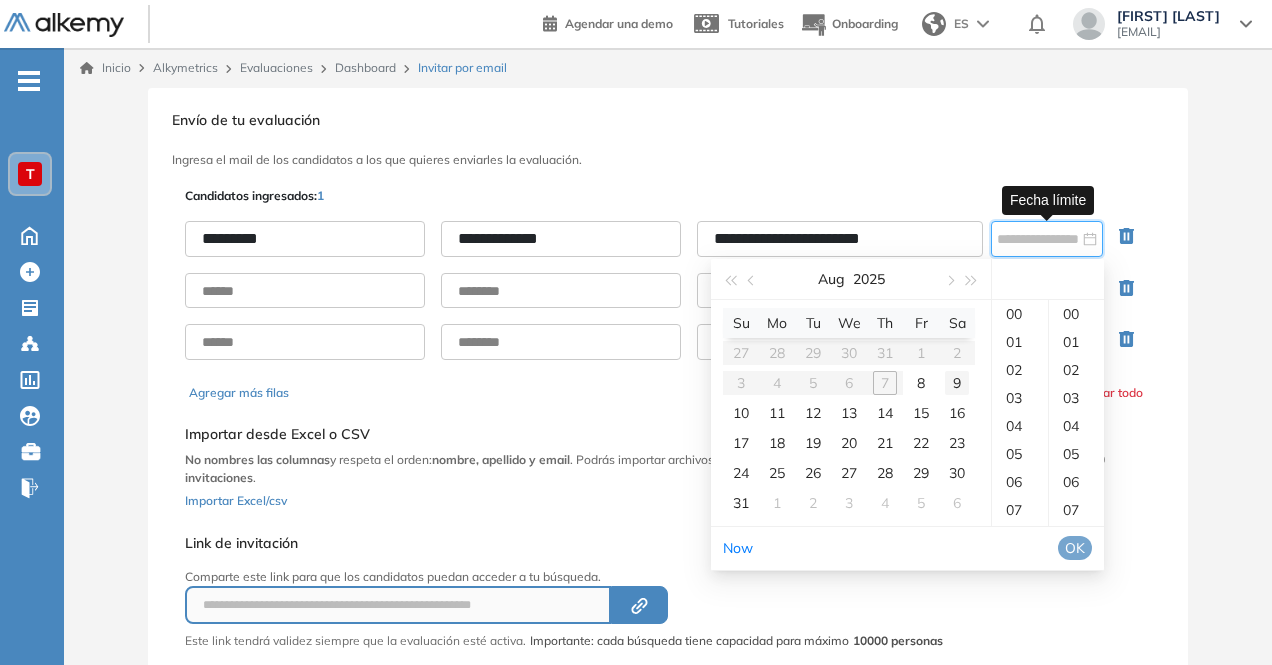click on "9" at bounding box center [957, 383] 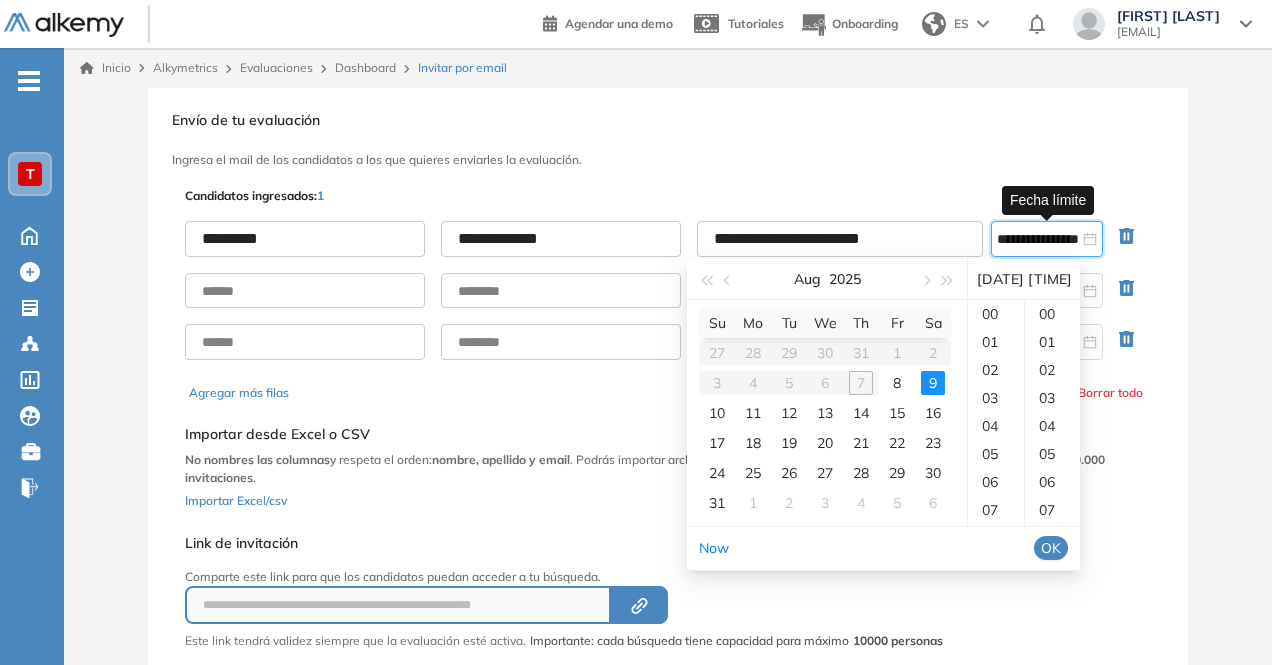 scroll, scrollTop: 336, scrollLeft: 0, axis: vertical 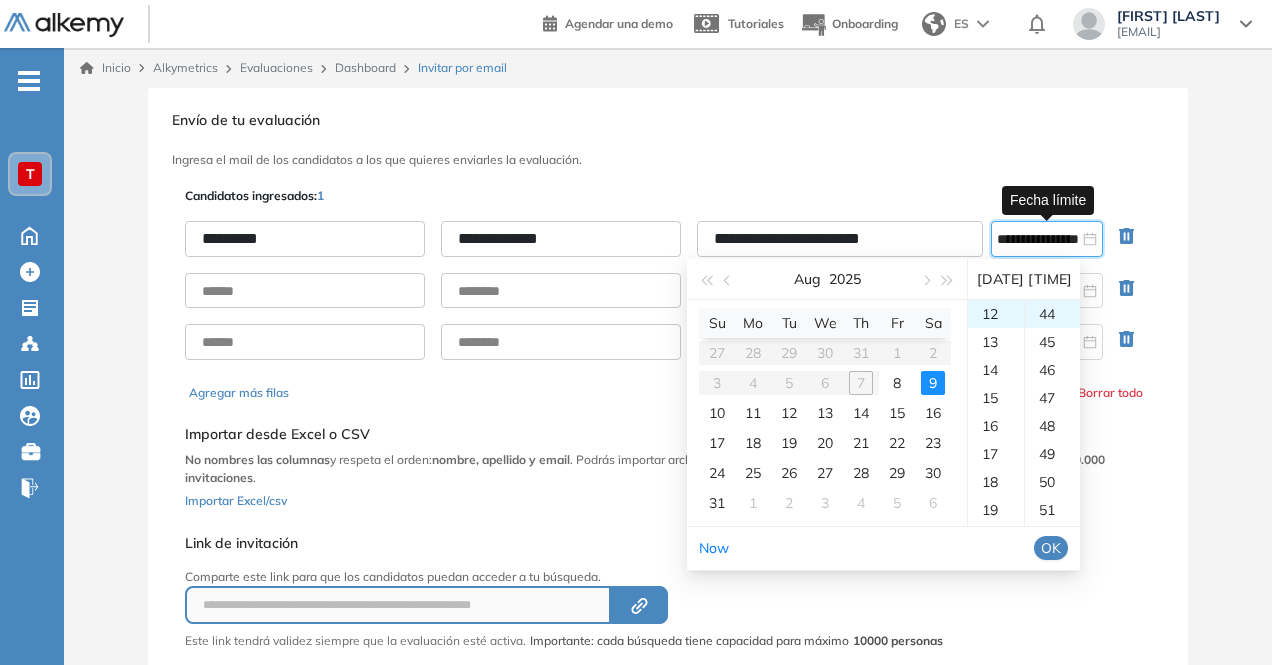 click on "OK" at bounding box center [1051, 548] 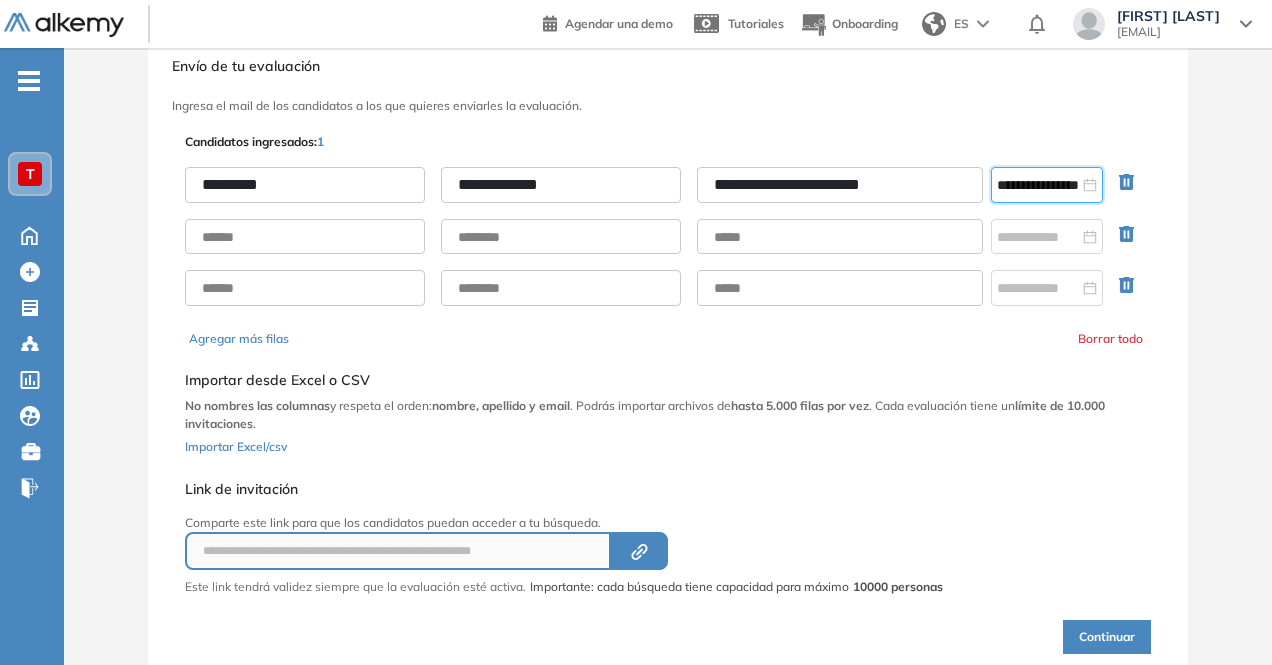 scroll, scrollTop: 124, scrollLeft: 0, axis: vertical 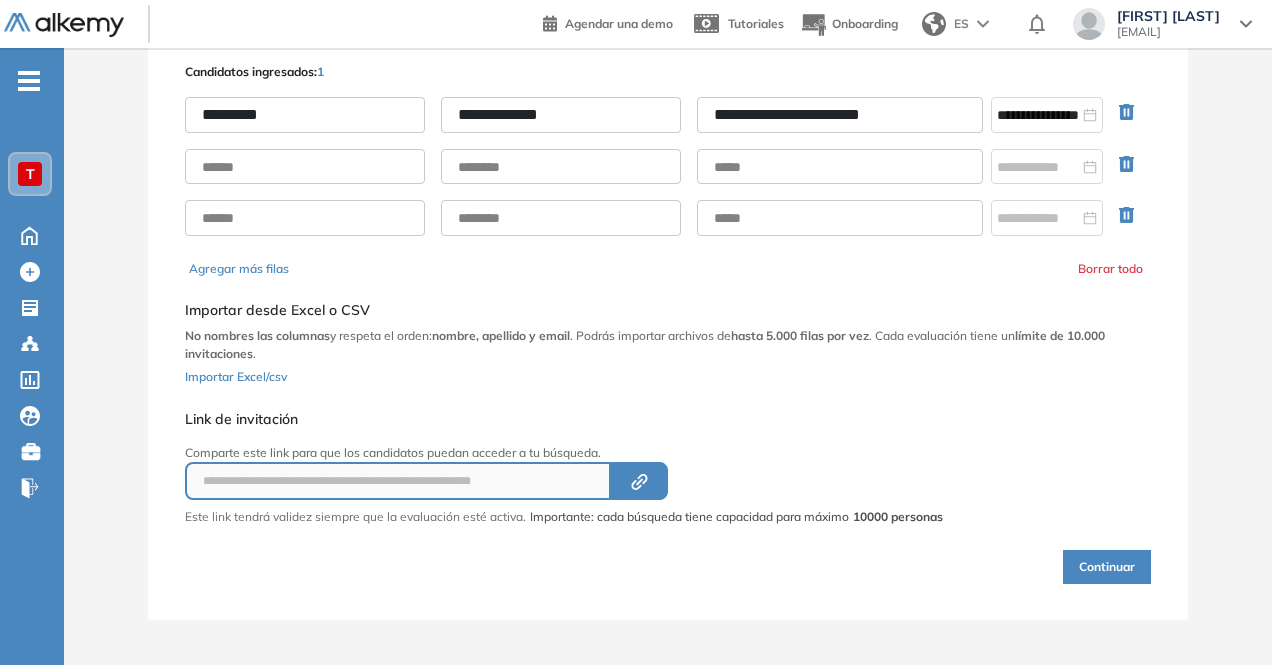 click on "Continuar" at bounding box center (1107, 567) 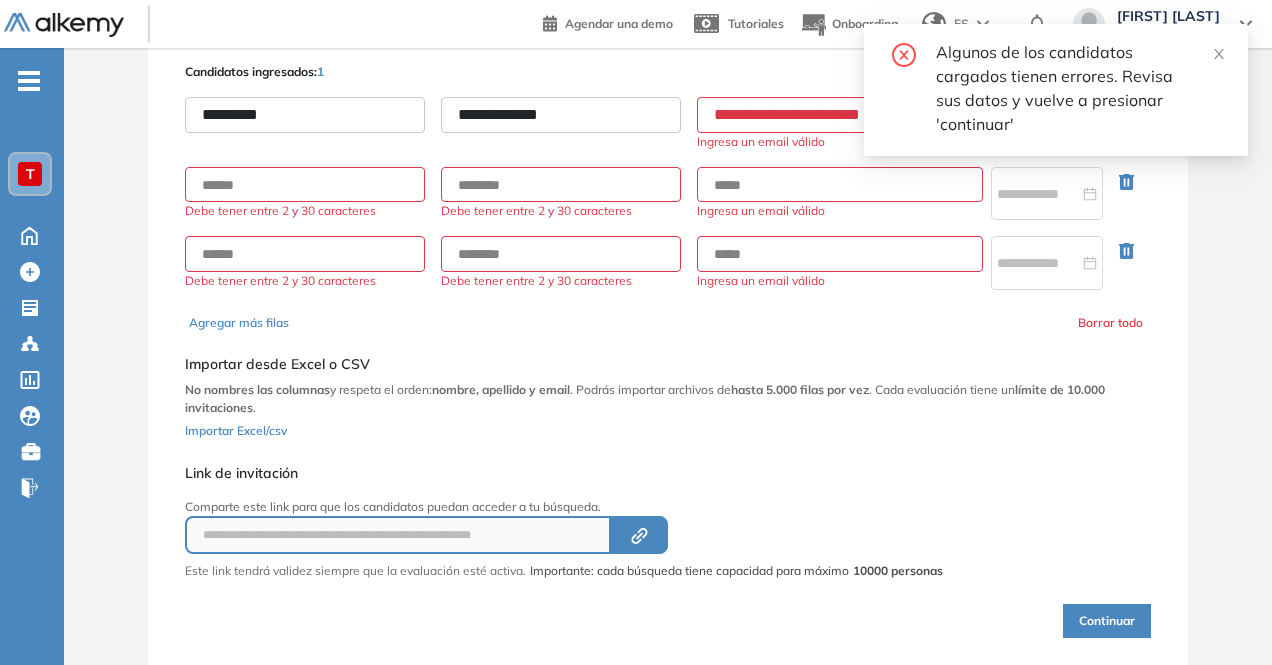 click at bounding box center (1131, 254) 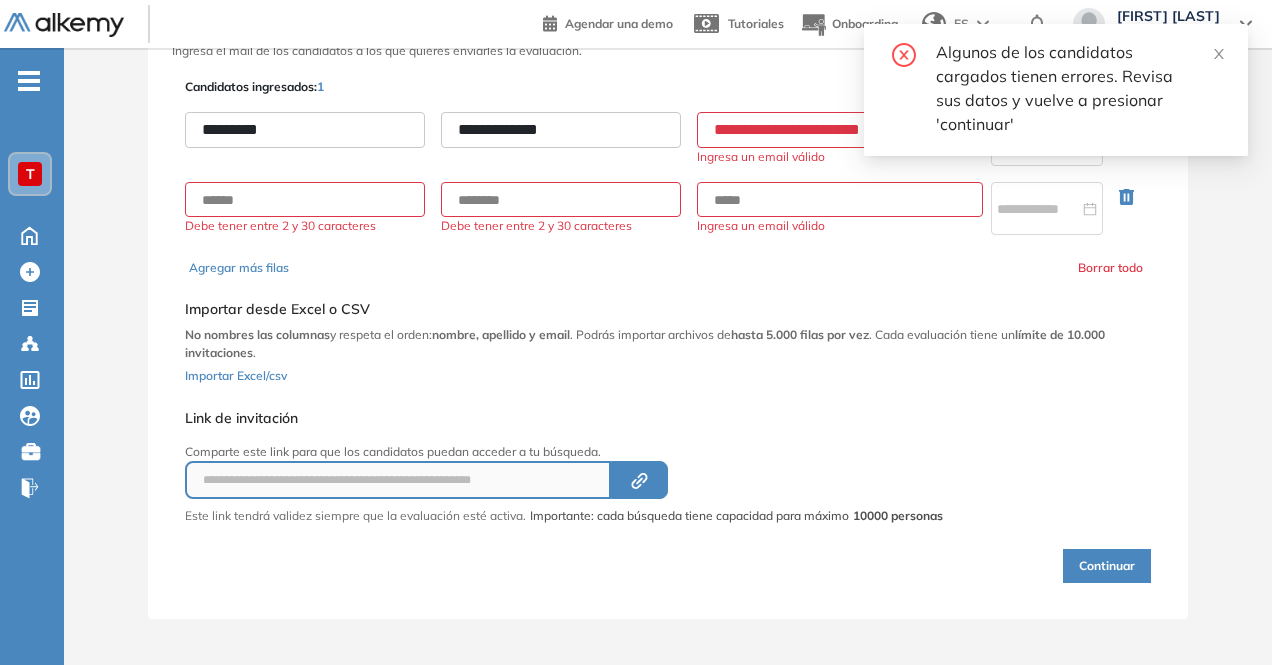 click 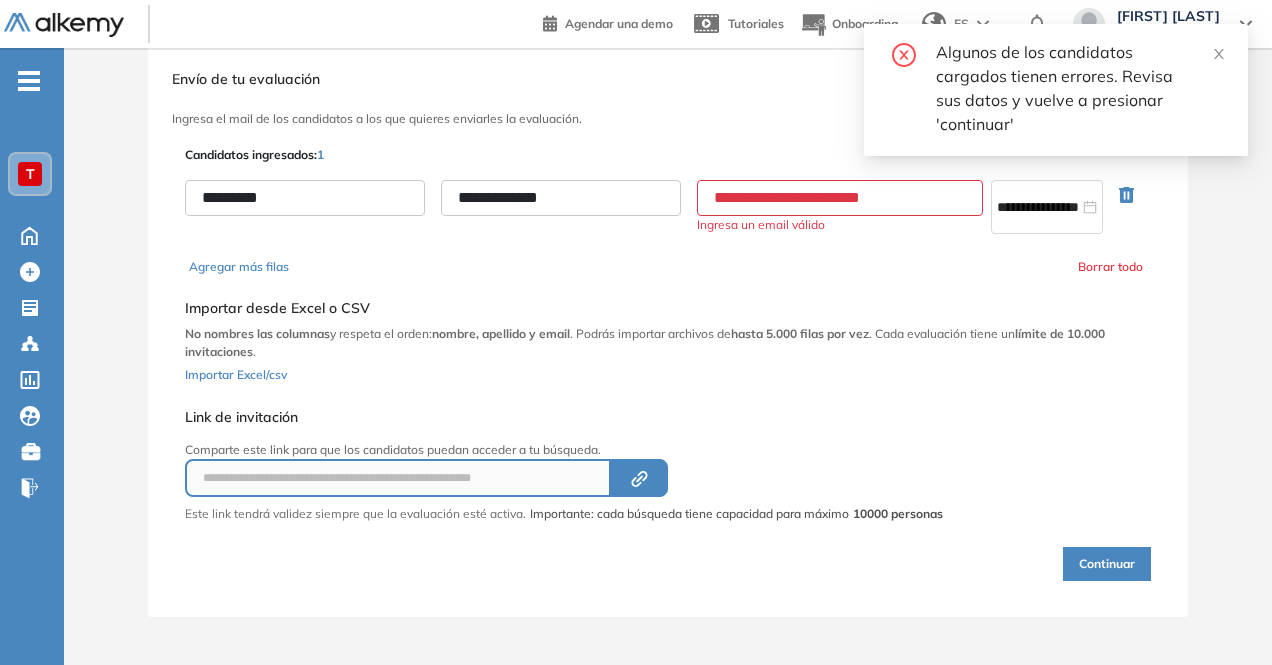 scroll, scrollTop: 40, scrollLeft: 0, axis: vertical 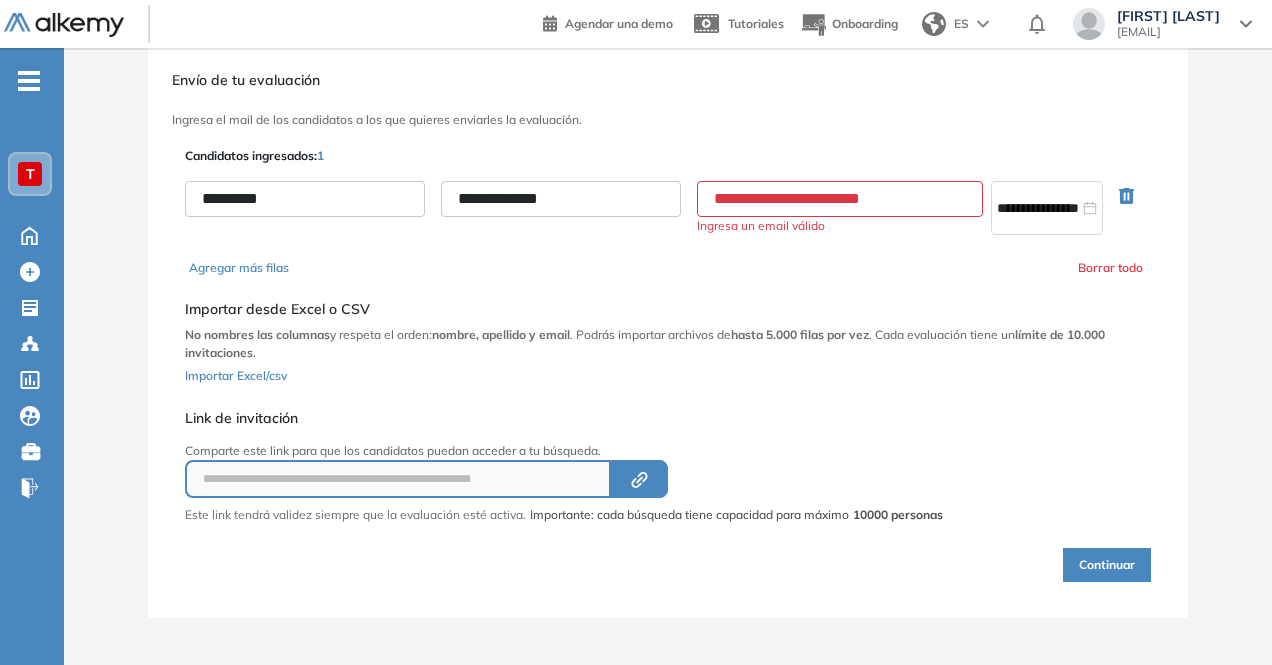 click on "**********" at bounding box center (840, 199) 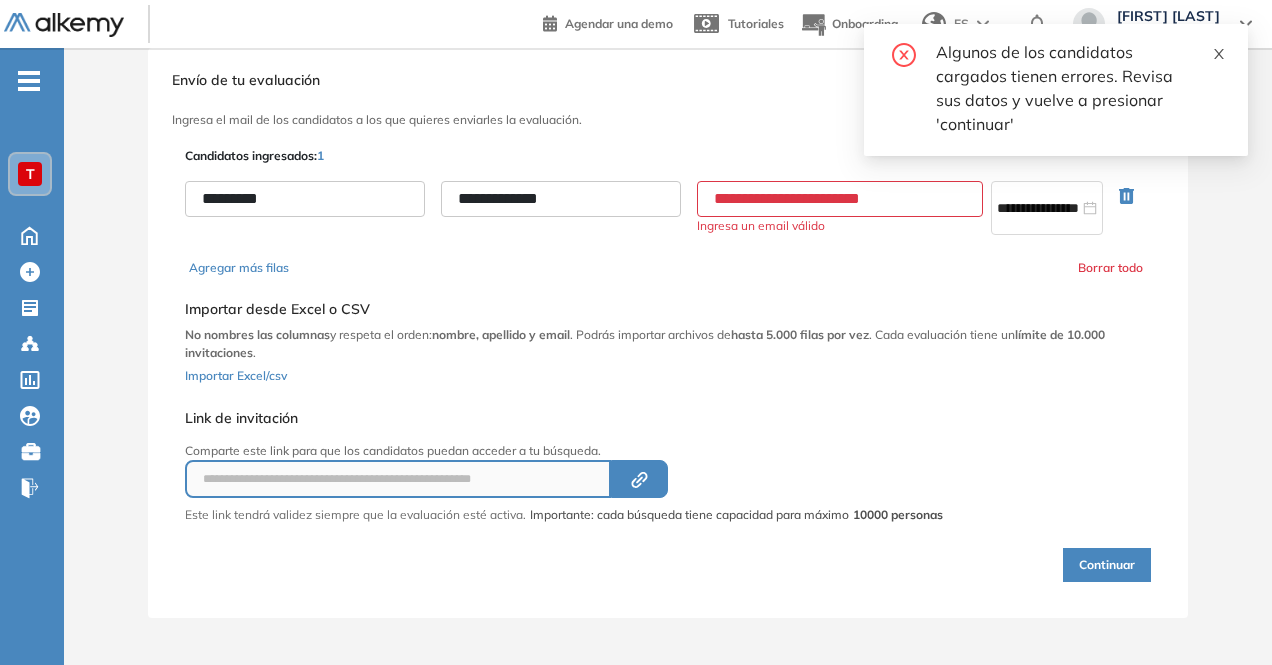 click 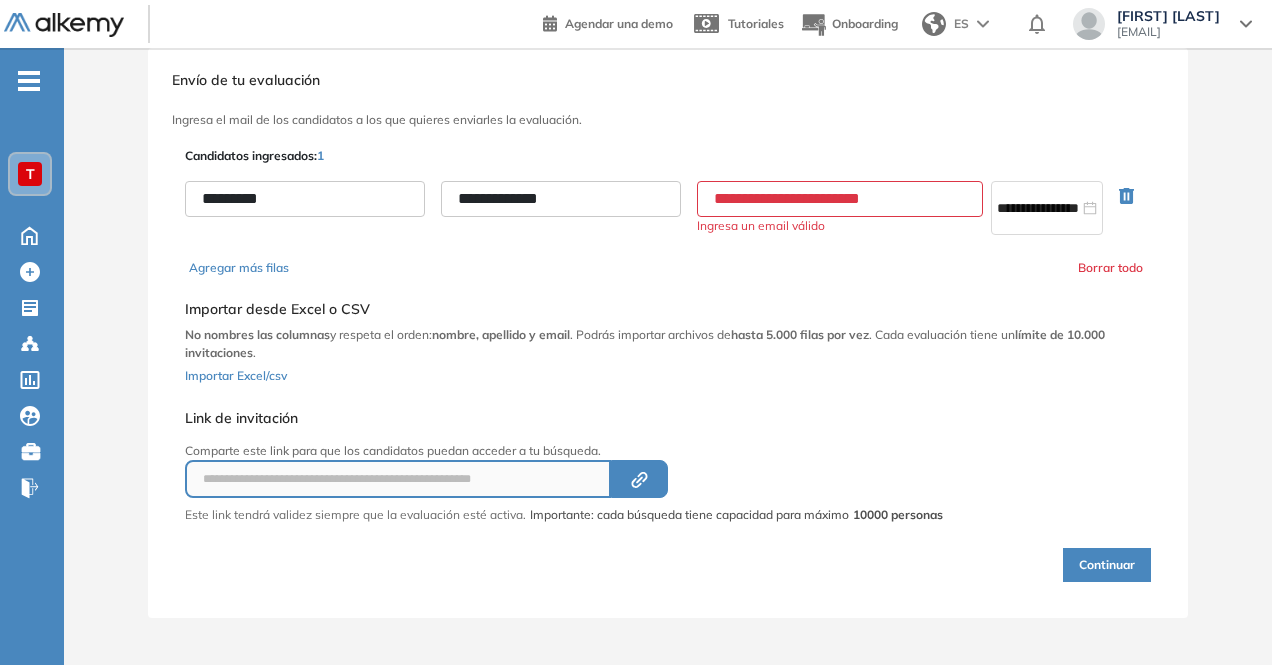 click on "**********" at bounding box center [840, 199] 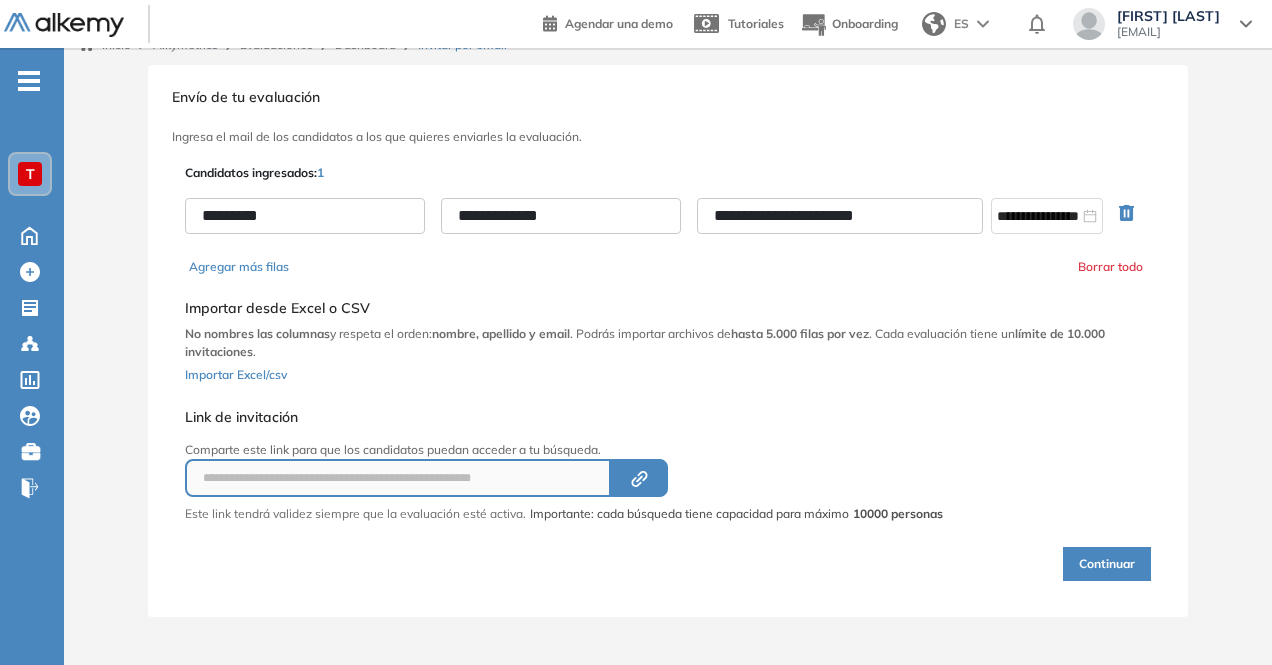 scroll, scrollTop: 22, scrollLeft: 0, axis: vertical 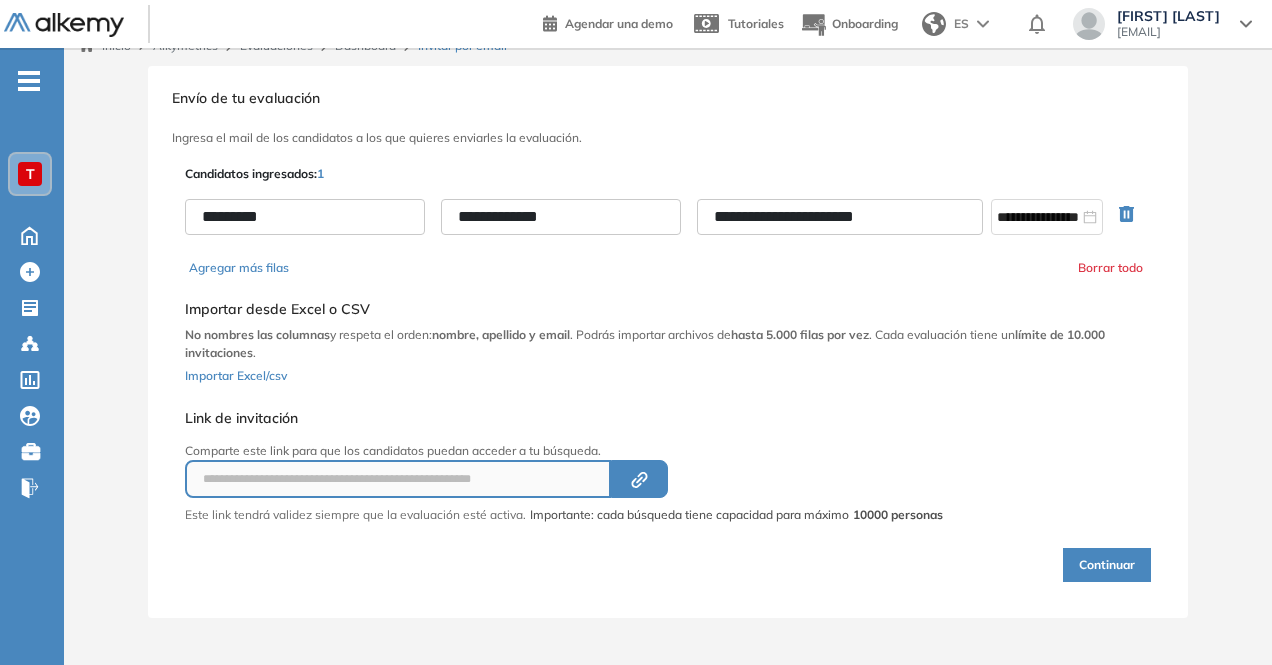 type on "**********" 